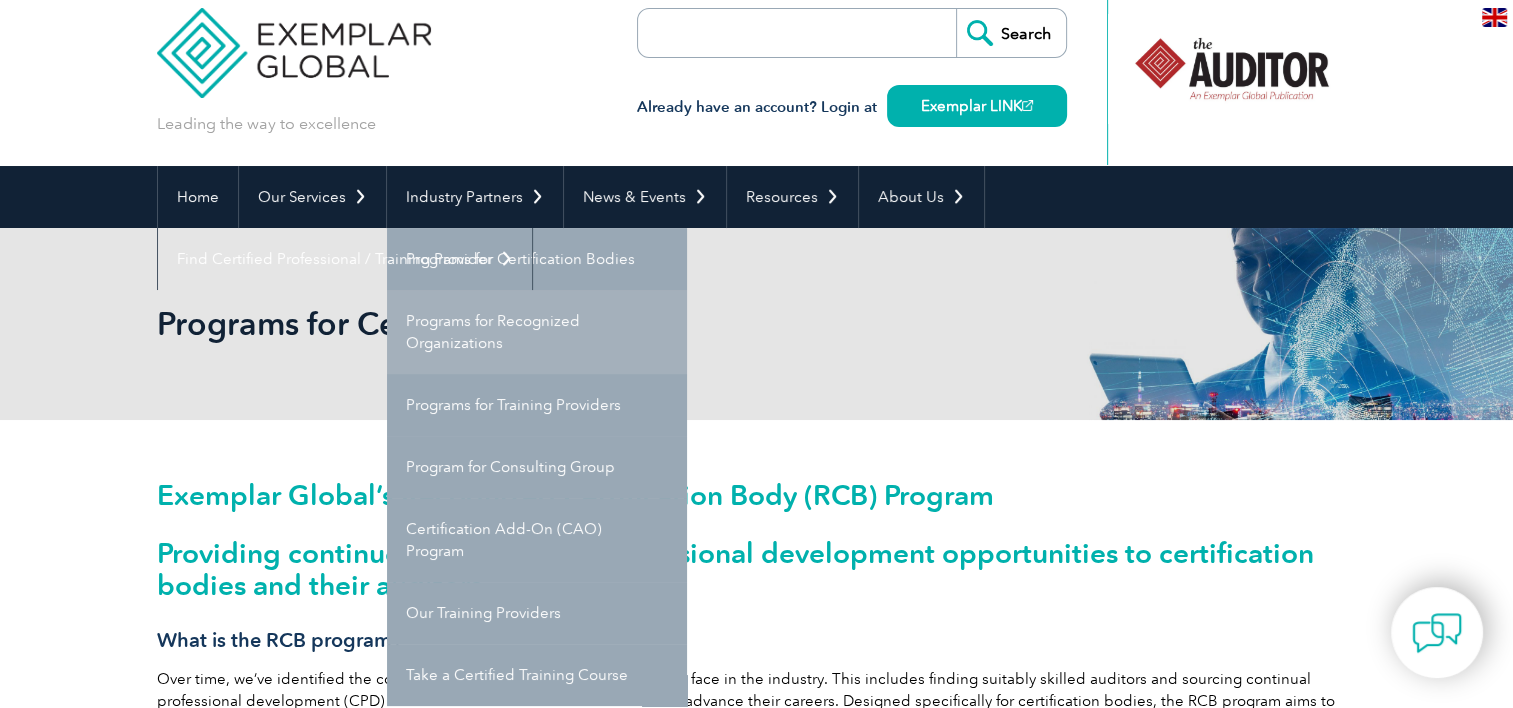 scroll, scrollTop: 28, scrollLeft: 0, axis: vertical 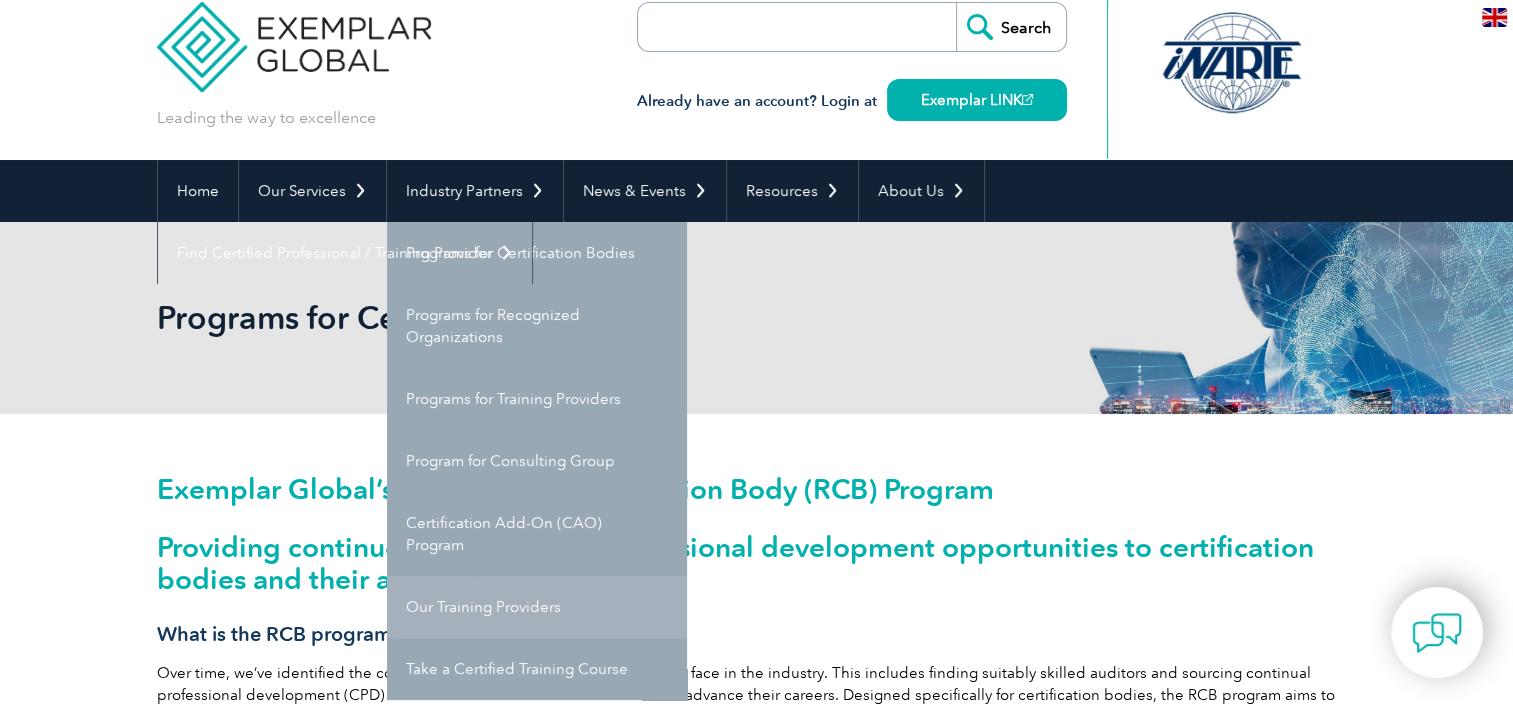 click on "Our Training Providers" at bounding box center (537, 607) 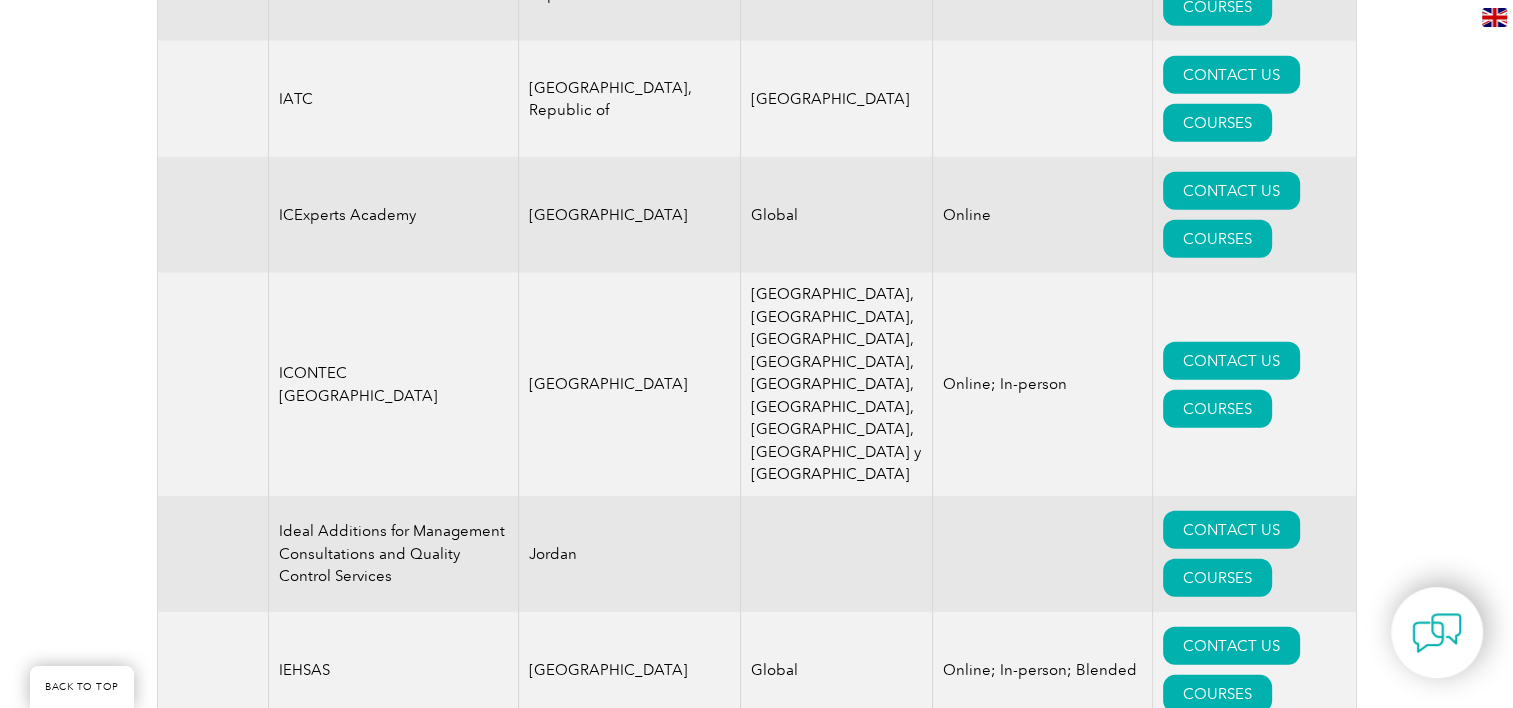 scroll, scrollTop: 13348, scrollLeft: 0, axis: vertical 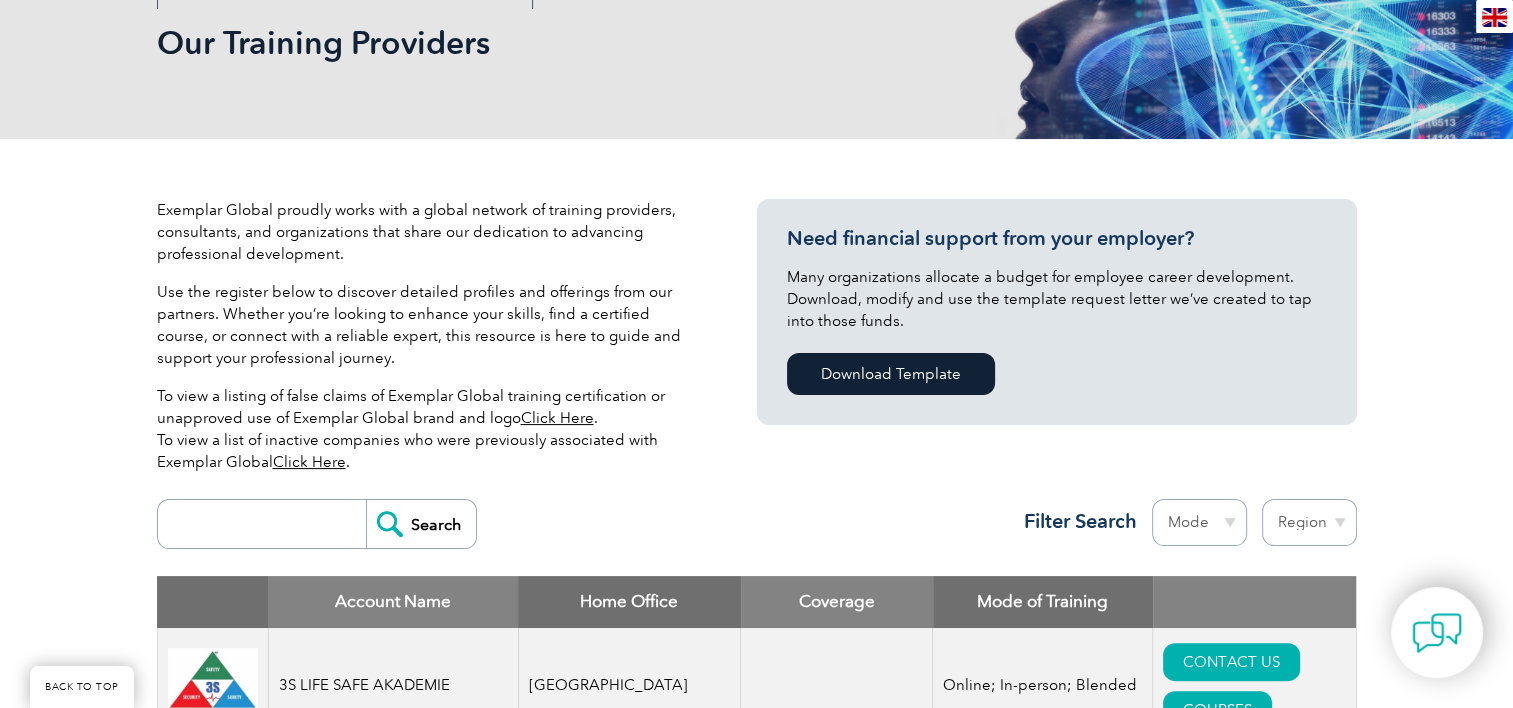 click on "Region   [GEOGRAPHIC_DATA]   [GEOGRAPHIC_DATA]   [GEOGRAPHIC_DATA]   [GEOGRAPHIC_DATA]   [GEOGRAPHIC_DATA]   [GEOGRAPHIC_DATA]   [GEOGRAPHIC_DATA]   [GEOGRAPHIC_DATA]   [GEOGRAPHIC_DATA]   [GEOGRAPHIC_DATA]   [GEOGRAPHIC_DATA]   [GEOGRAPHIC_DATA]   [GEOGRAPHIC_DATA]   [GEOGRAPHIC_DATA], [GEOGRAPHIC_DATA]   [GEOGRAPHIC_DATA]   [GEOGRAPHIC_DATA]   [GEOGRAPHIC_DATA]   [GEOGRAPHIC_DATA]   [GEOGRAPHIC_DATA]   [GEOGRAPHIC_DATA]   [GEOGRAPHIC_DATA]   [GEOGRAPHIC_DATA]   [GEOGRAPHIC_DATA]   [GEOGRAPHIC_DATA]   [GEOGRAPHIC_DATA]   [GEOGRAPHIC_DATA]   [GEOGRAPHIC_DATA]   [GEOGRAPHIC_DATA]   [GEOGRAPHIC_DATA]   [GEOGRAPHIC_DATA]   [GEOGRAPHIC_DATA]   [GEOGRAPHIC_DATA]   [GEOGRAPHIC_DATA]   [GEOGRAPHIC_DATA]   [GEOGRAPHIC_DATA]   [GEOGRAPHIC_DATA]   [GEOGRAPHIC_DATA]   [GEOGRAPHIC_DATA]   [GEOGRAPHIC_DATA]   [GEOGRAPHIC_DATA]" at bounding box center (1309, 522) 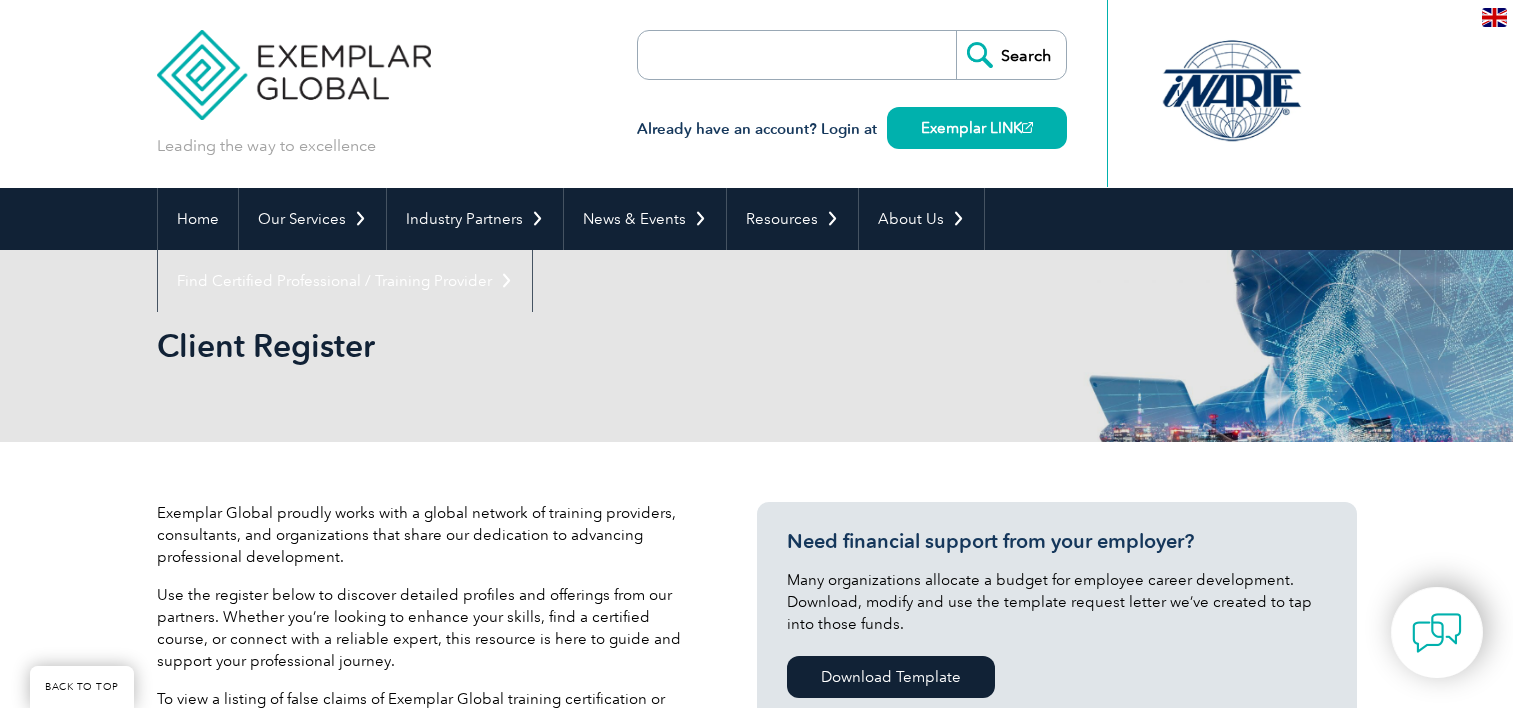 select on "[GEOGRAPHIC_DATA]" 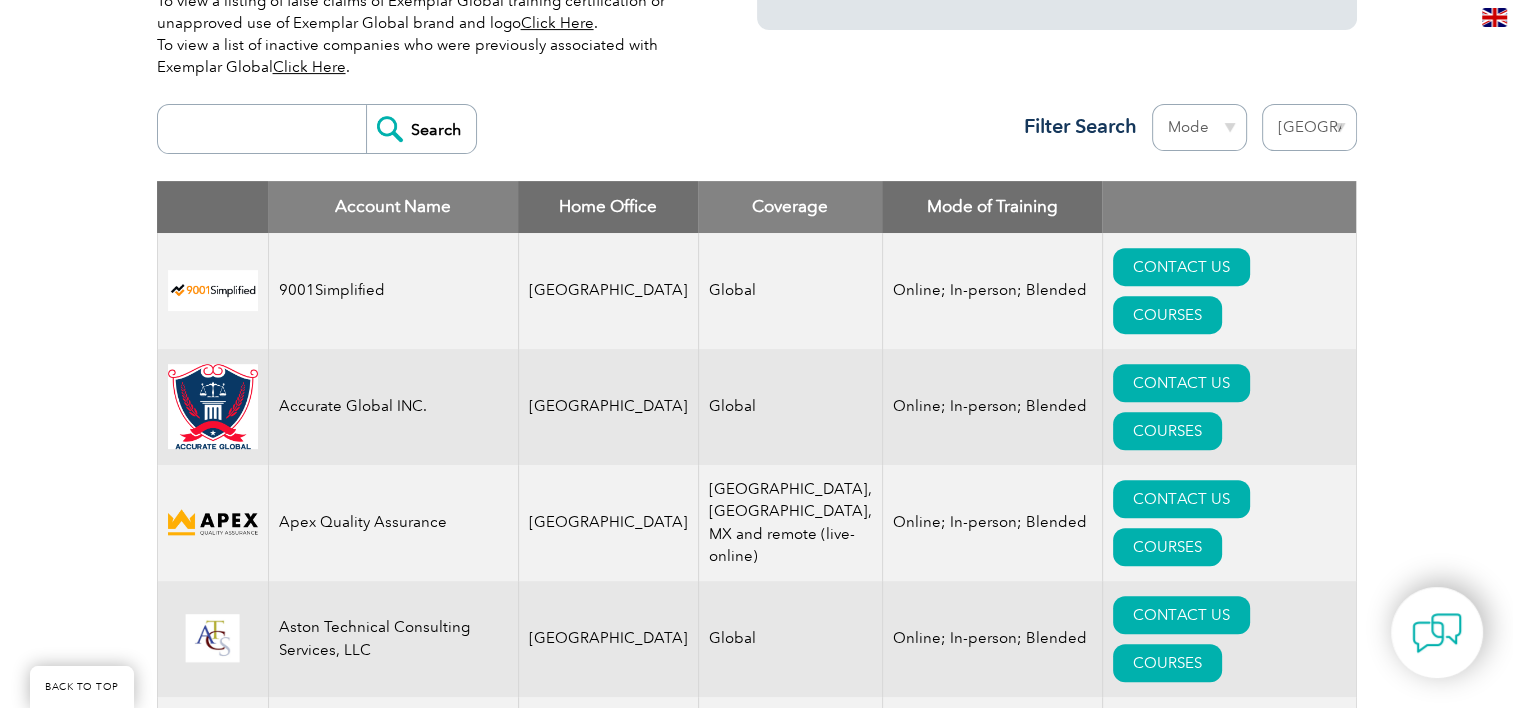 scroll, scrollTop: 683, scrollLeft: 0, axis: vertical 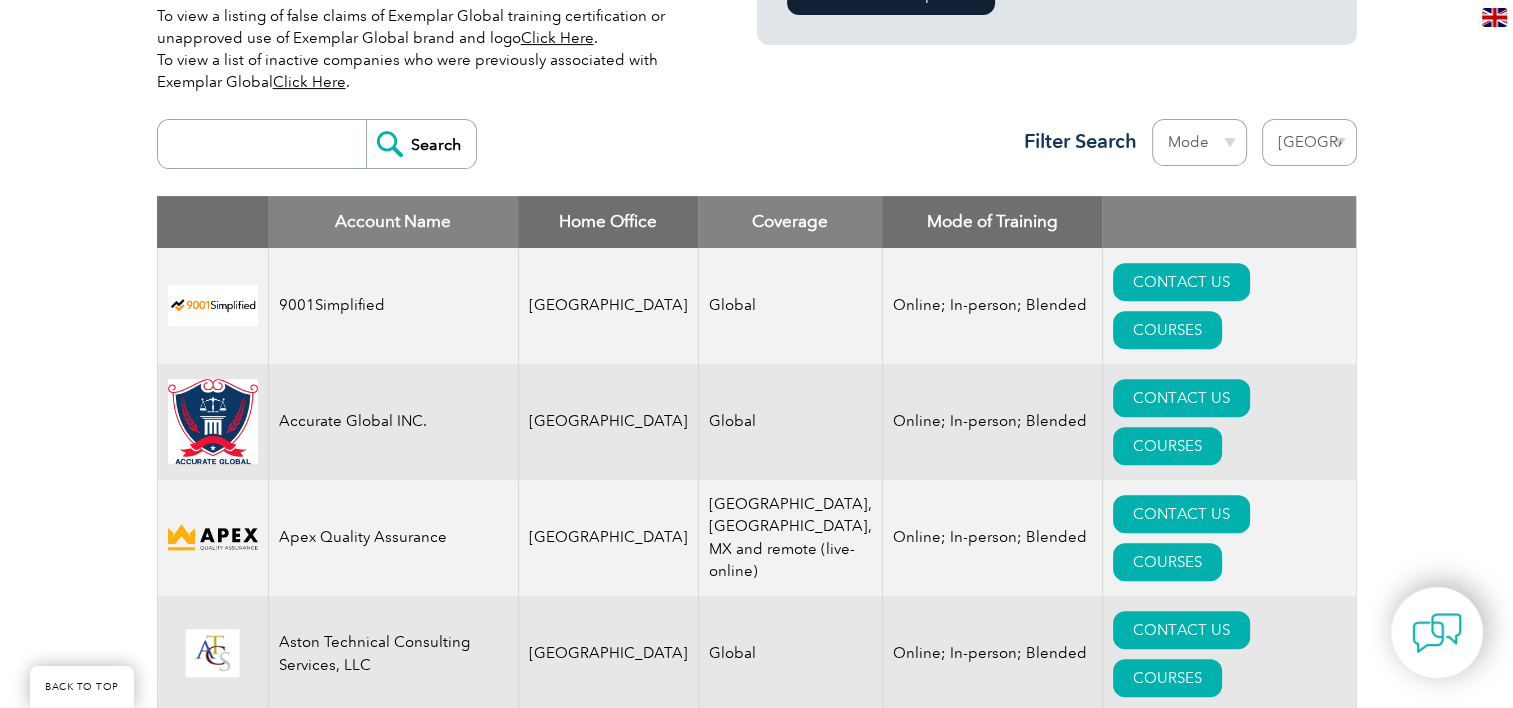 click on "Region   [GEOGRAPHIC_DATA]   [GEOGRAPHIC_DATA]   [GEOGRAPHIC_DATA]   [GEOGRAPHIC_DATA]   [GEOGRAPHIC_DATA]   [GEOGRAPHIC_DATA]   [GEOGRAPHIC_DATA]   [GEOGRAPHIC_DATA]   [GEOGRAPHIC_DATA]   [GEOGRAPHIC_DATA]   [GEOGRAPHIC_DATA]   [GEOGRAPHIC_DATA]   [GEOGRAPHIC_DATA]   [GEOGRAPHIC_DATA], [GEOGRAPHIC_DATA]   [GEOGRAPHIC_DATA]   [GEOGRAPHIC_DATA]   [GEOGRAPHIC_DATA]   [GEOGRAPHIC_DATA]   [GEOGRAPHIC_DATA]   [GEOGRAPHIC_DATA]   [GEOGRAPHIC_DATA]   [GEOGRAPHIC_DATA]   [GEOGRAPHIC_DATA]   [GEOGRAPHIC_DATA]   [GEOGRAPHIC_DATA]   [GEOGRAPHIC_DATA]   [GEOGRAPHIC_DATA]   [GEOGRAPHIC_DATA]   [GEOGRAPHIC_DATA]   [GEOGRAPHIC_DATA]   [GEOGRAPHIC_DATA]   [GEOGRAPHIC_DATA]   [GEOGRAPHIC_DATA]   [GEOGRAPHIC_DATA]   [GEOGRAPHIC_DATA]   [GEOGRAPHIC_DATA]   [GEOGRAPHIC_DATA]   [GEOGRAPHIC_DATA]   [GEOGRAPHIC_DATA]   [GEOGRAPHIC_DATA]" at bounding box center [1309, 142] 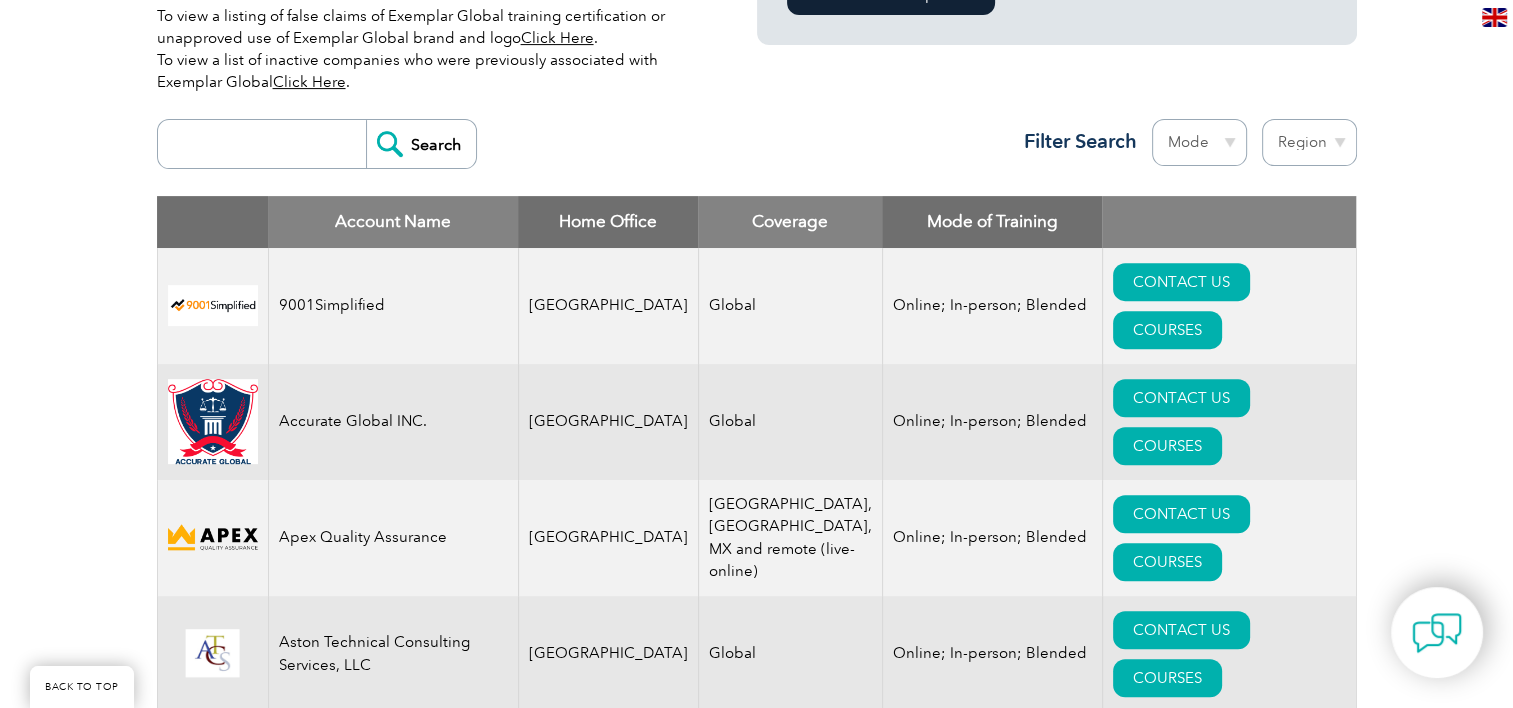 click on "Region   Australia   Bahrain   Bangladesh   Brazil   Canada   Colombia   Dominican Republic   Egypt   India   Indonesia   Iraq   Ireland   Jordan   Korea, Republic of   Malaysia   Malta   Mexico   Mongolia   Montenegro   Myanmar   Netherlands   New Zealand   Nigeria   Oman   Pakistan   Panama   Philippines   Portugal   Romania   Saudi Arabia   Serbia   Singapore   South Africa   Taiwan   Thailand   Trinidad and Tobago   Tunisia   Turkey   United Arab Emirates   United Kingdom   United States" at bounding box center (1309, 142) 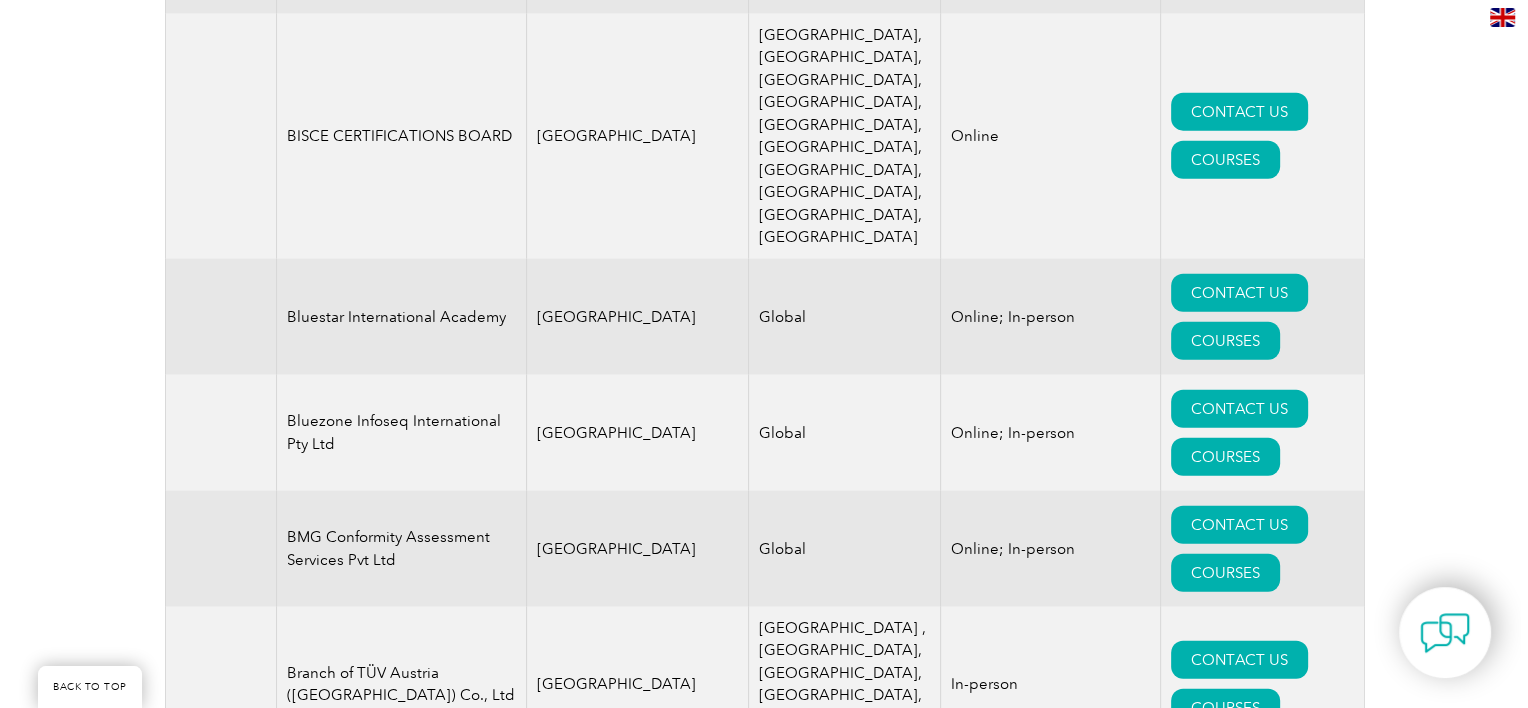 scroll, scrollTop: 4668, scrollLeft: 0, axis: vertical 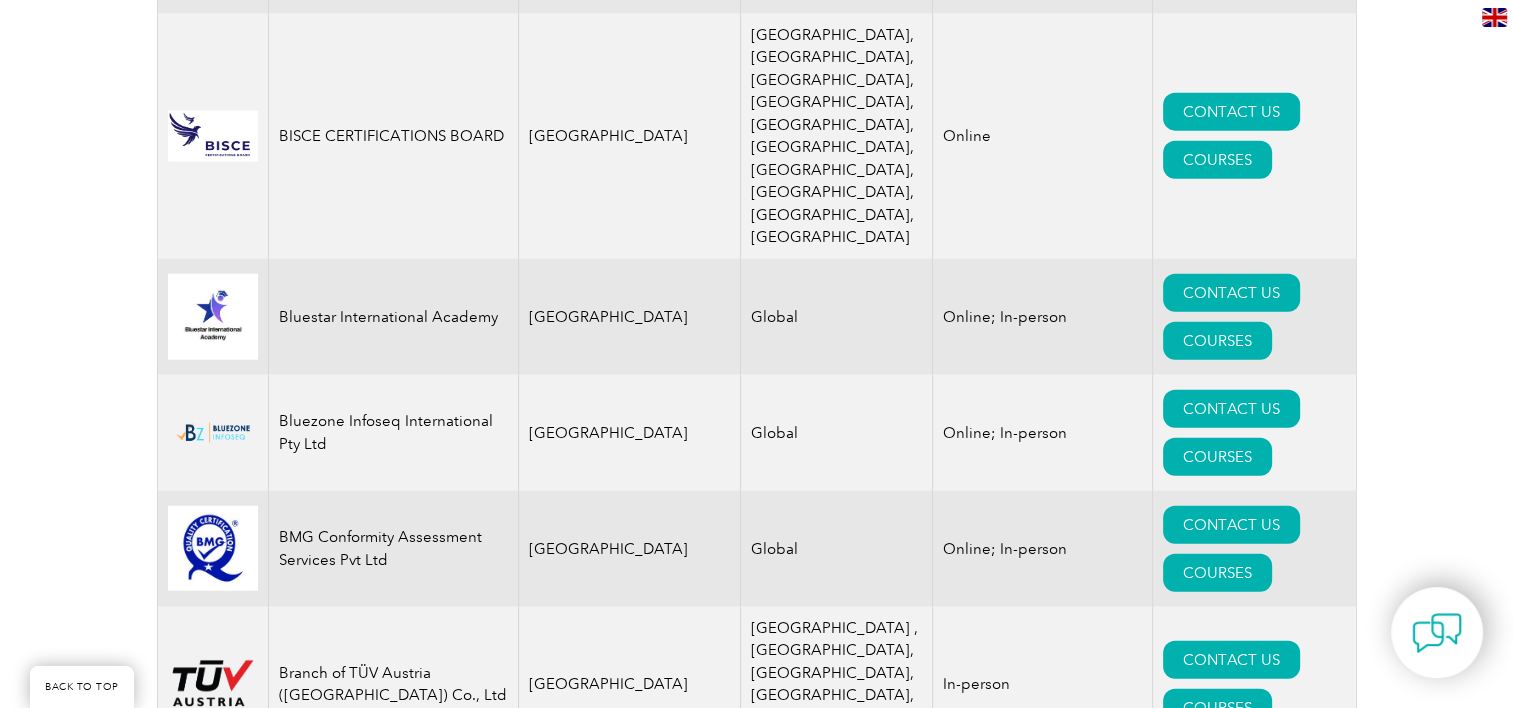 click on "COURSES" at bounding box center (1217, 1666) 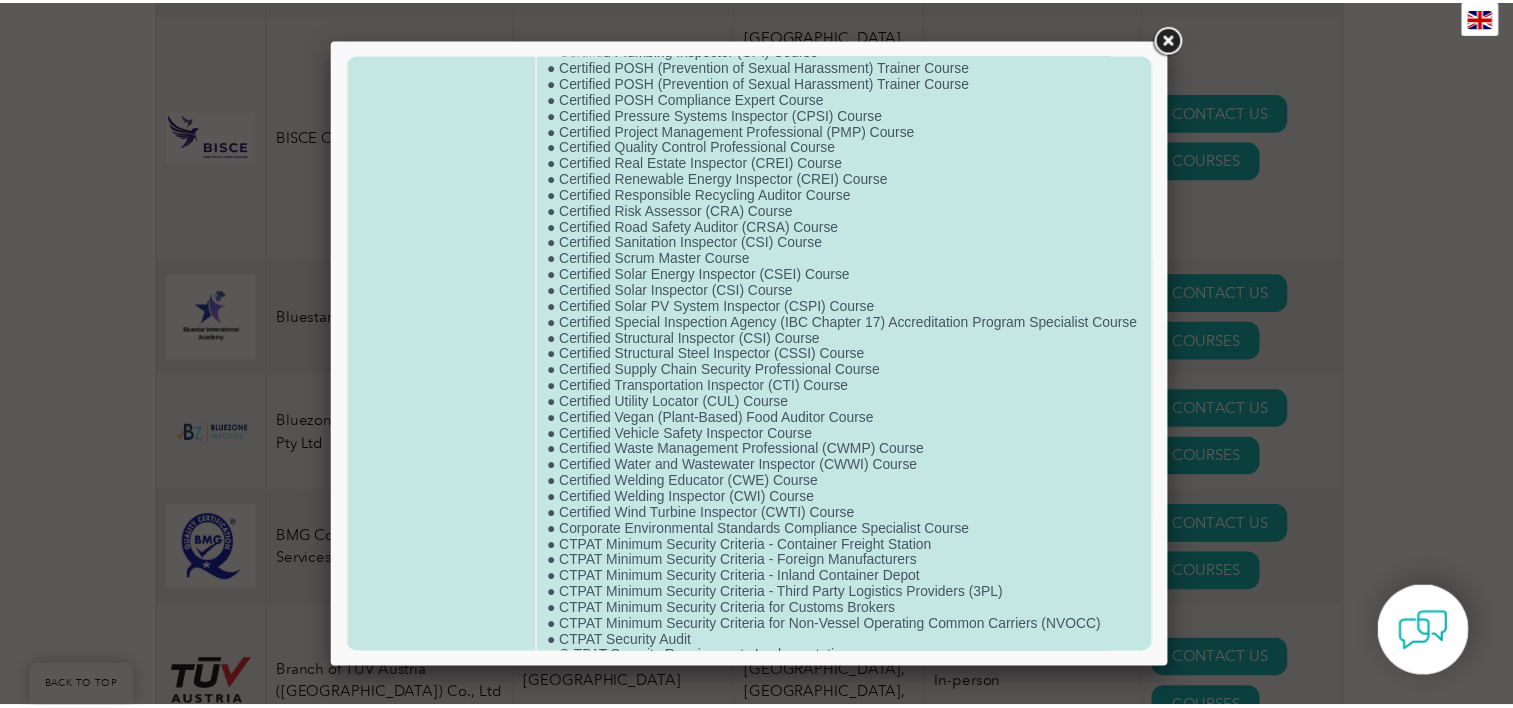 scroll, scrollTop: 1592, scrollLeft: 0, axis: vertical 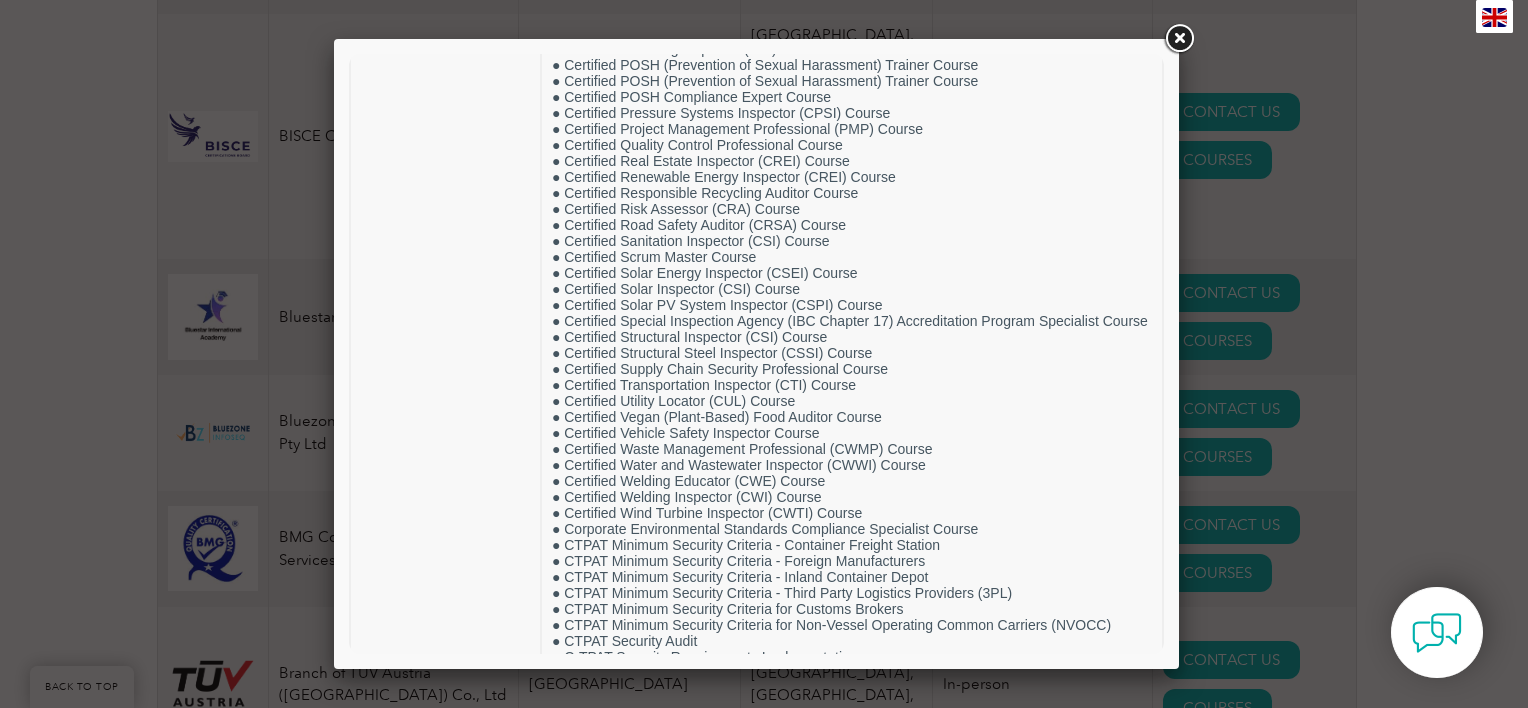 click at bounding box center [1179, 39] 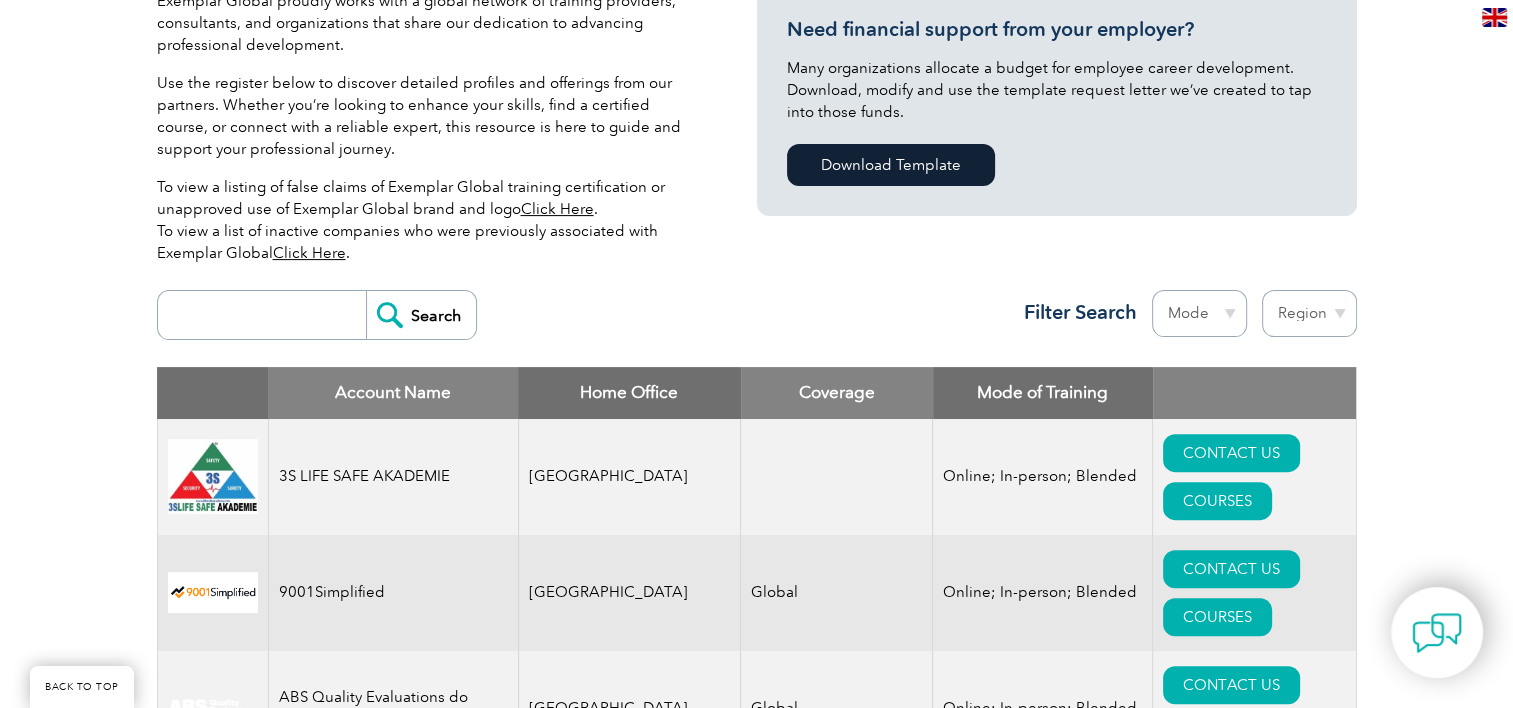 scroll, scrollTop: 510, scrollLeft: 0, axis: vertical 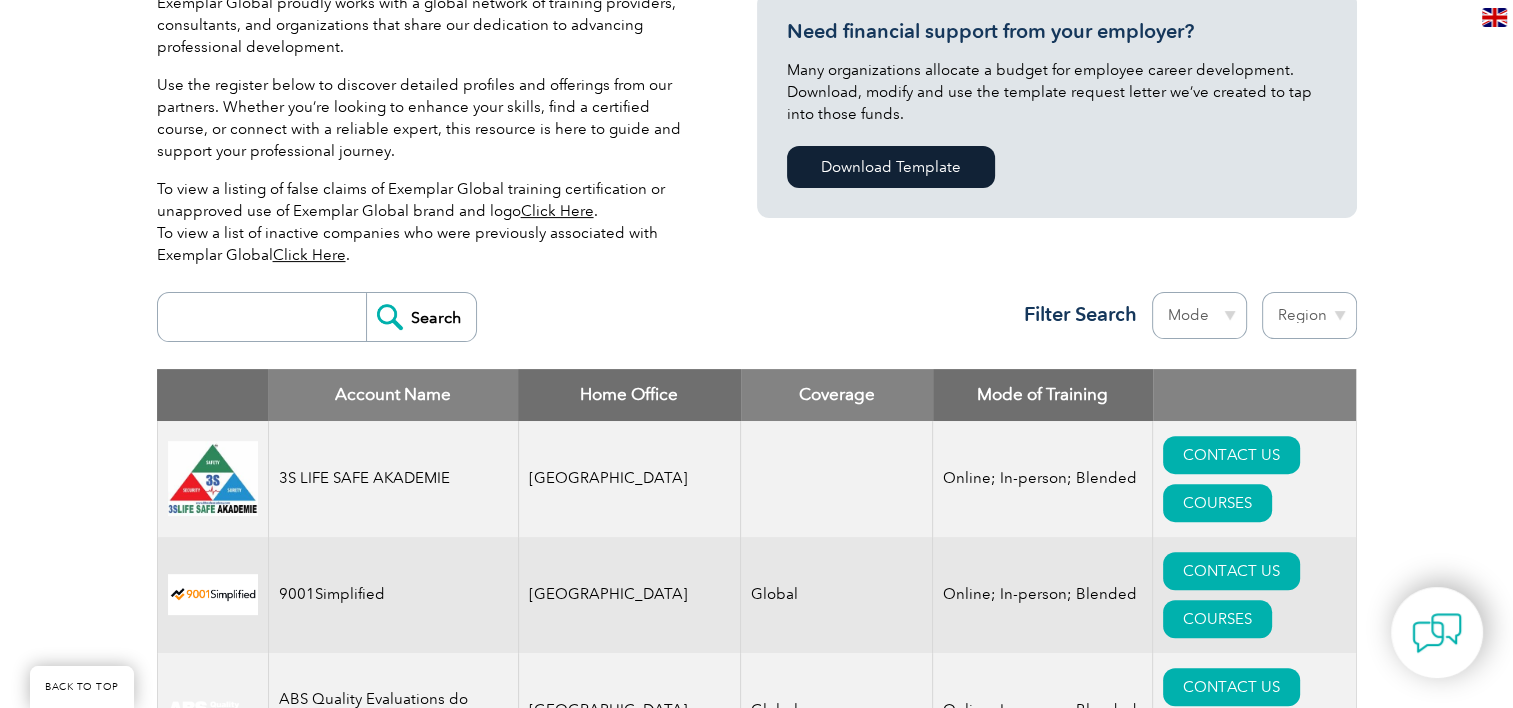 click on "Region   Australia   Bahrain   Bangladesh   Brazil   Canada   Colombia   Dominican Republic   Egypt   India   Indonesia   Iraq   Ireland   Jordan   Korea, Republic of   Malaysia   Malta   Mexico   Mongolia   Montenegro   Myanmar   Netherlands   New Zealand   Nigeria   Oman   Pakistan   Panama   Philippines   Portugal   Romania   Saudi Arabia   Serbia   Singapore   South Africa   Taiwan   Thailand   Trinidad and Tobago   Tunisia   Turkey   United Arab Emirates   United Kingdom   United States" at bounding box center [1309, 315] 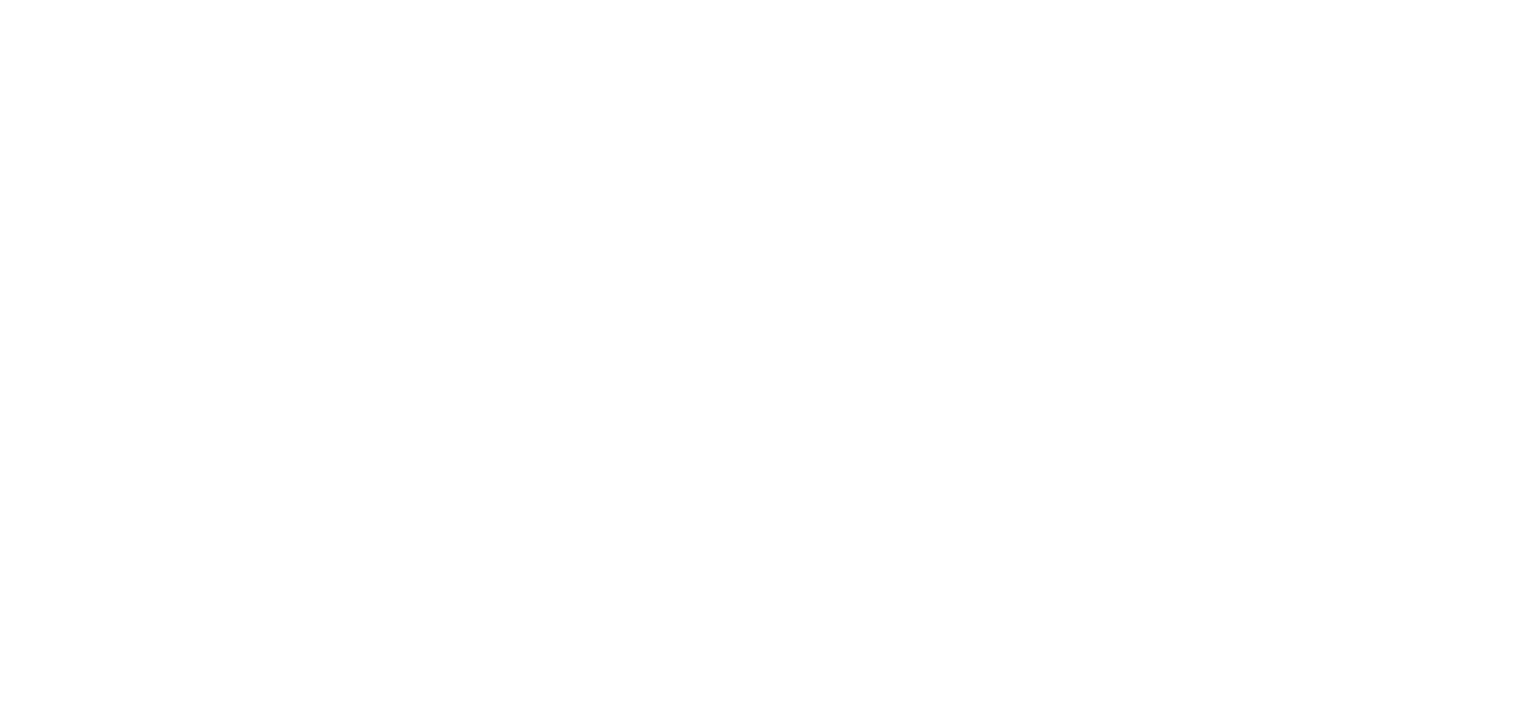 select on "[GEOGRAPHIC_DATA]" 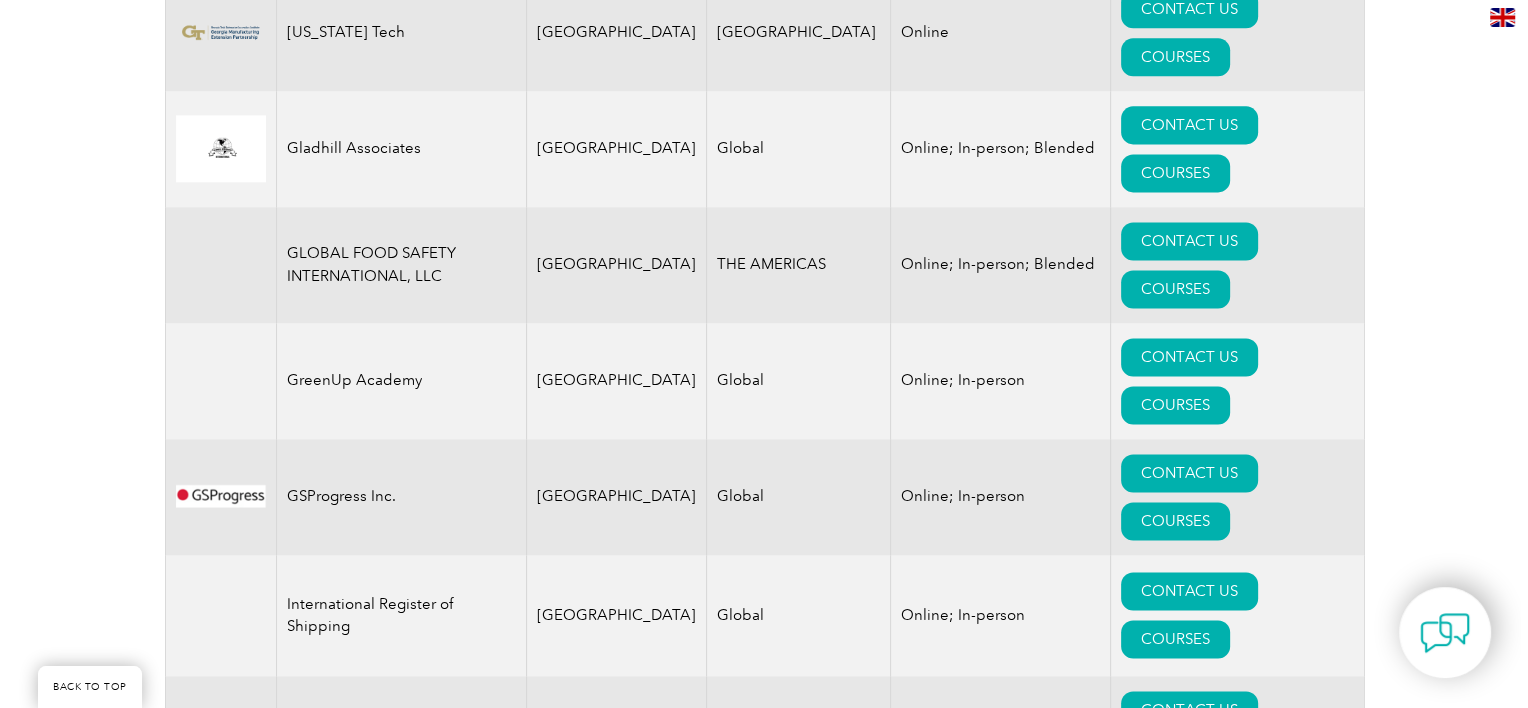 scroll, scrollTop: 2700, scrollLeft: 0, axis: vertical 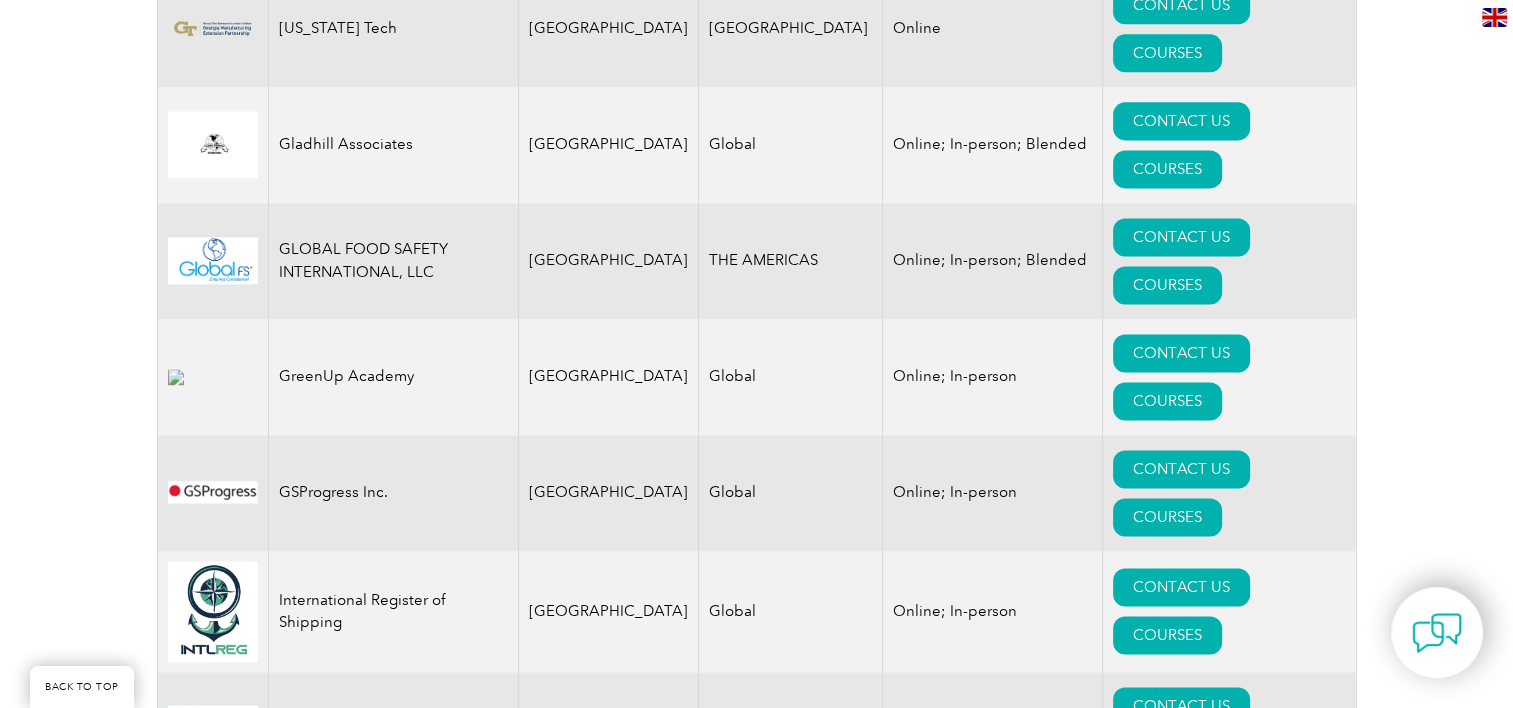 click on "COURSES" at bounding box center [1167, 1450] 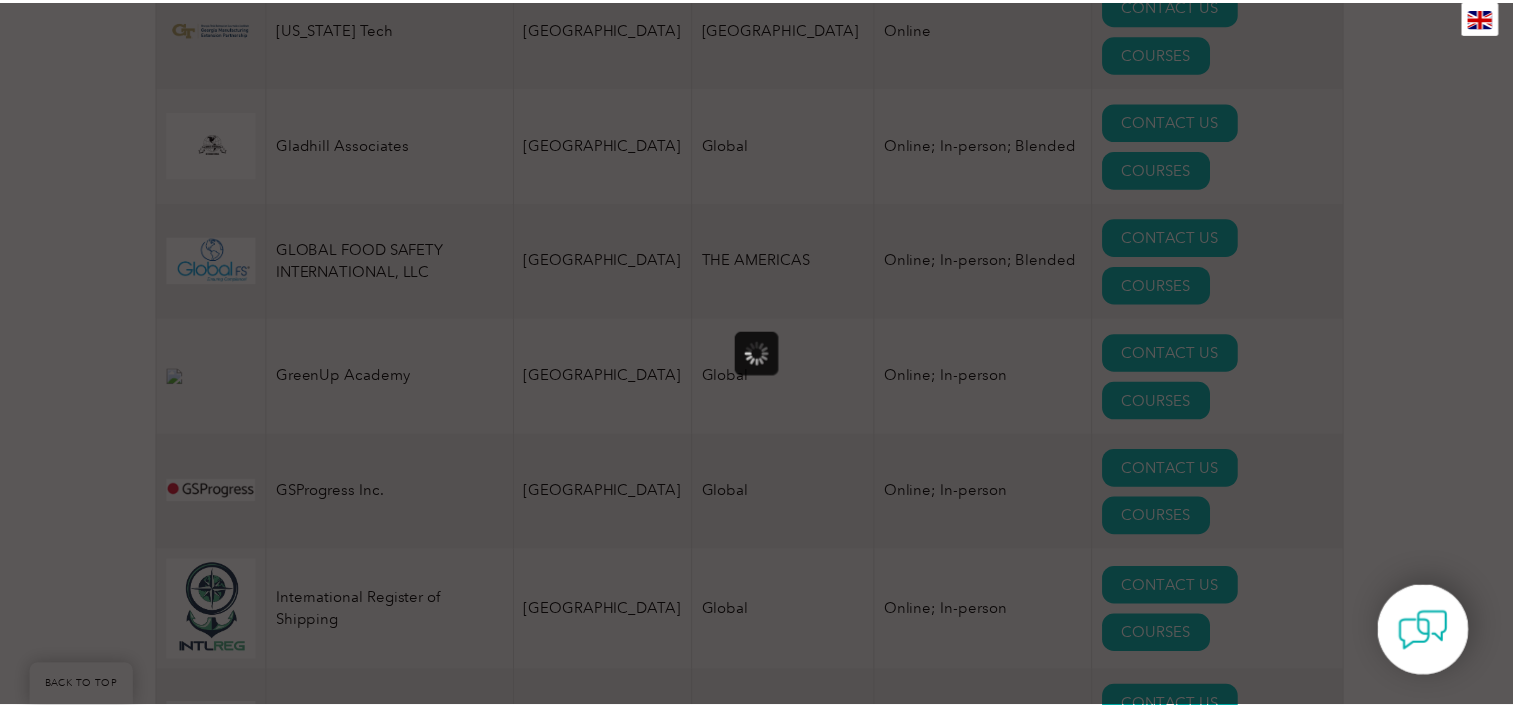 scroll, scrollTop: 0, scrollLeft: 0, axis: both 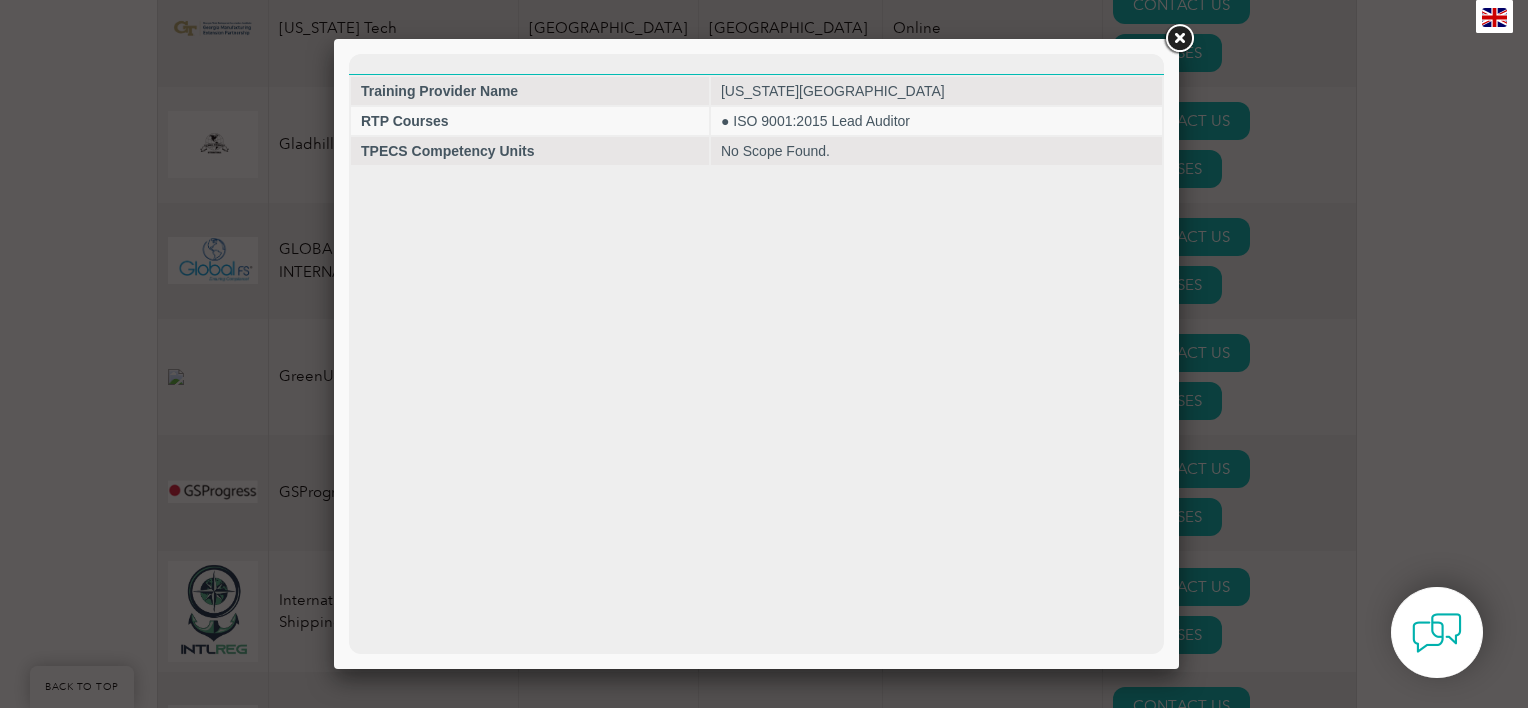 click at bounding box center (1179, 39) 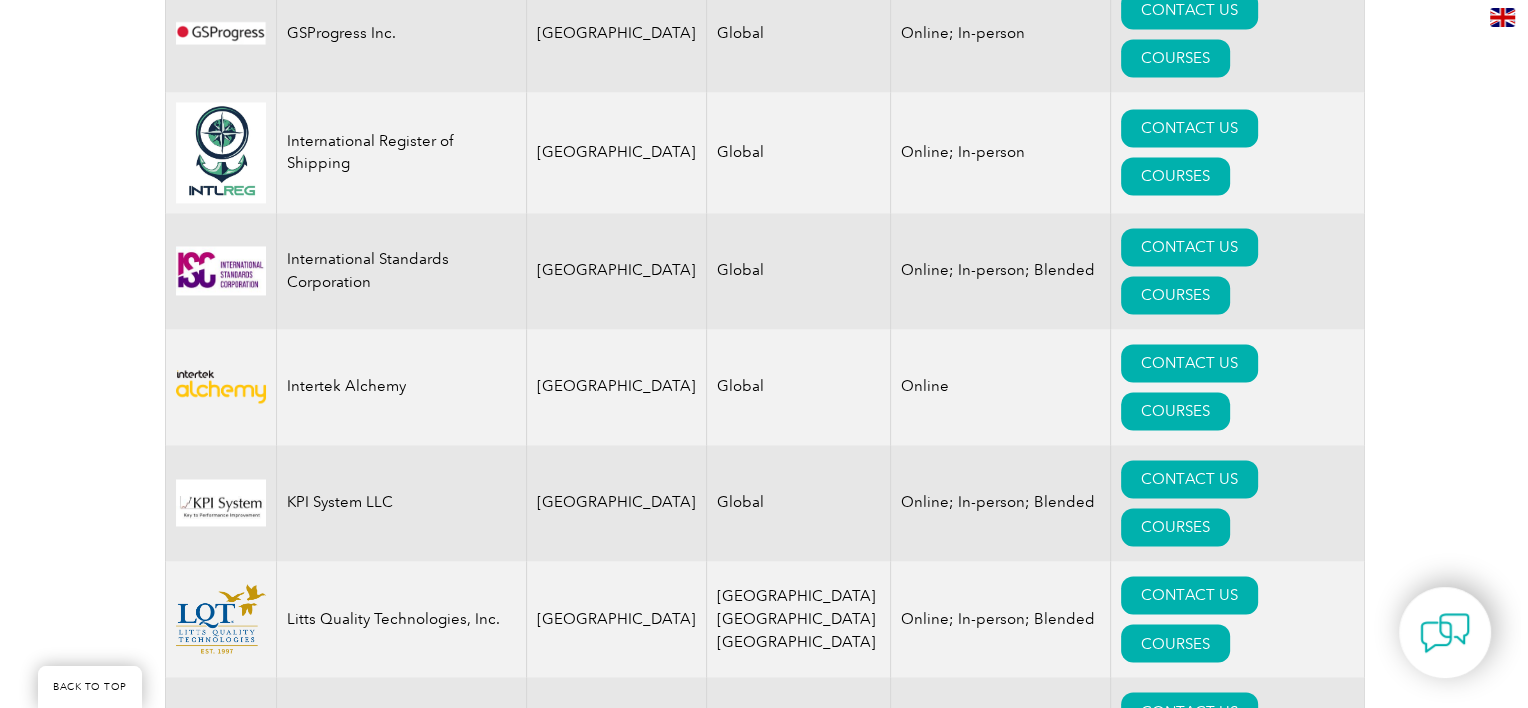 scroll, scrollTop: 3162, scrollLeft: 0, axis: vertical 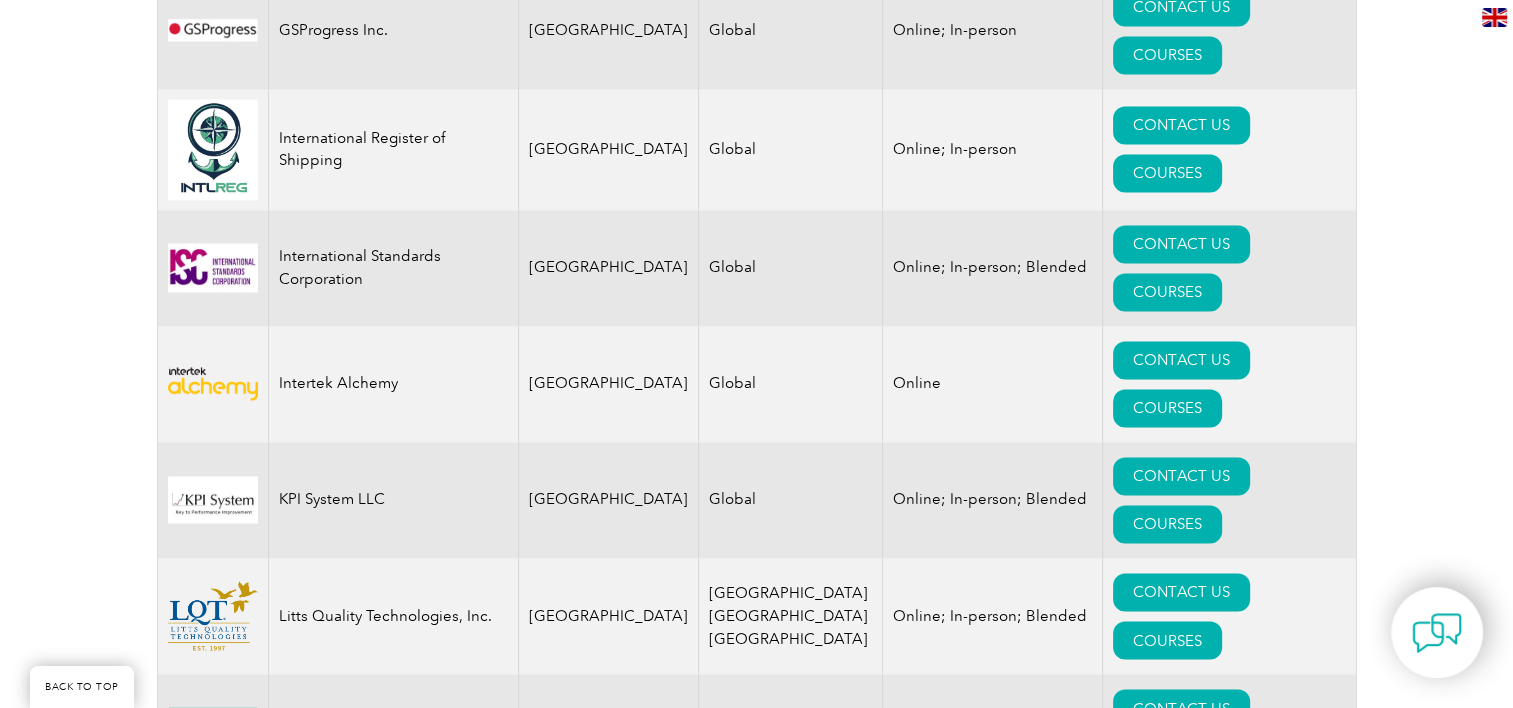click on "COURSES" at bounding box center (1167, 2032) 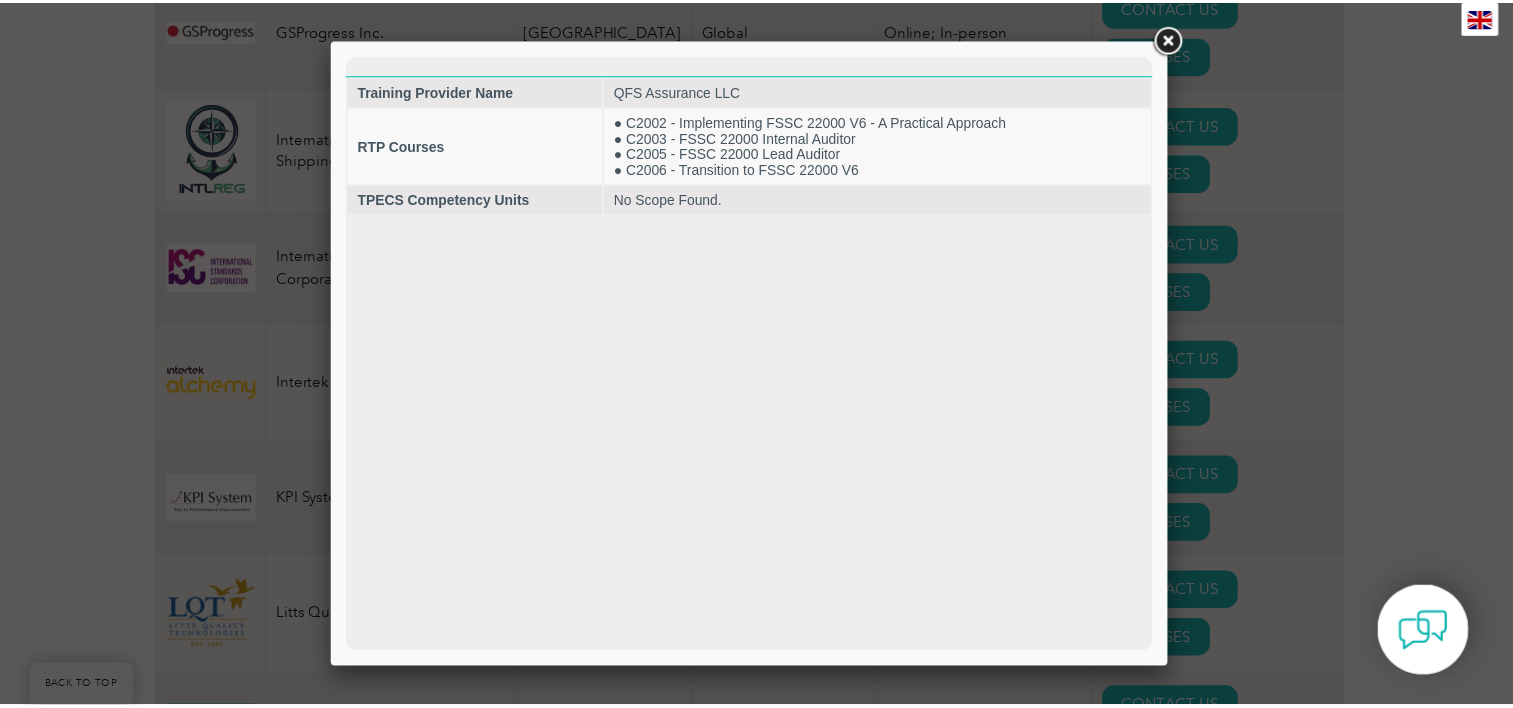 scroll, scrollTop: 0, scrollLeft: 0, axis: both 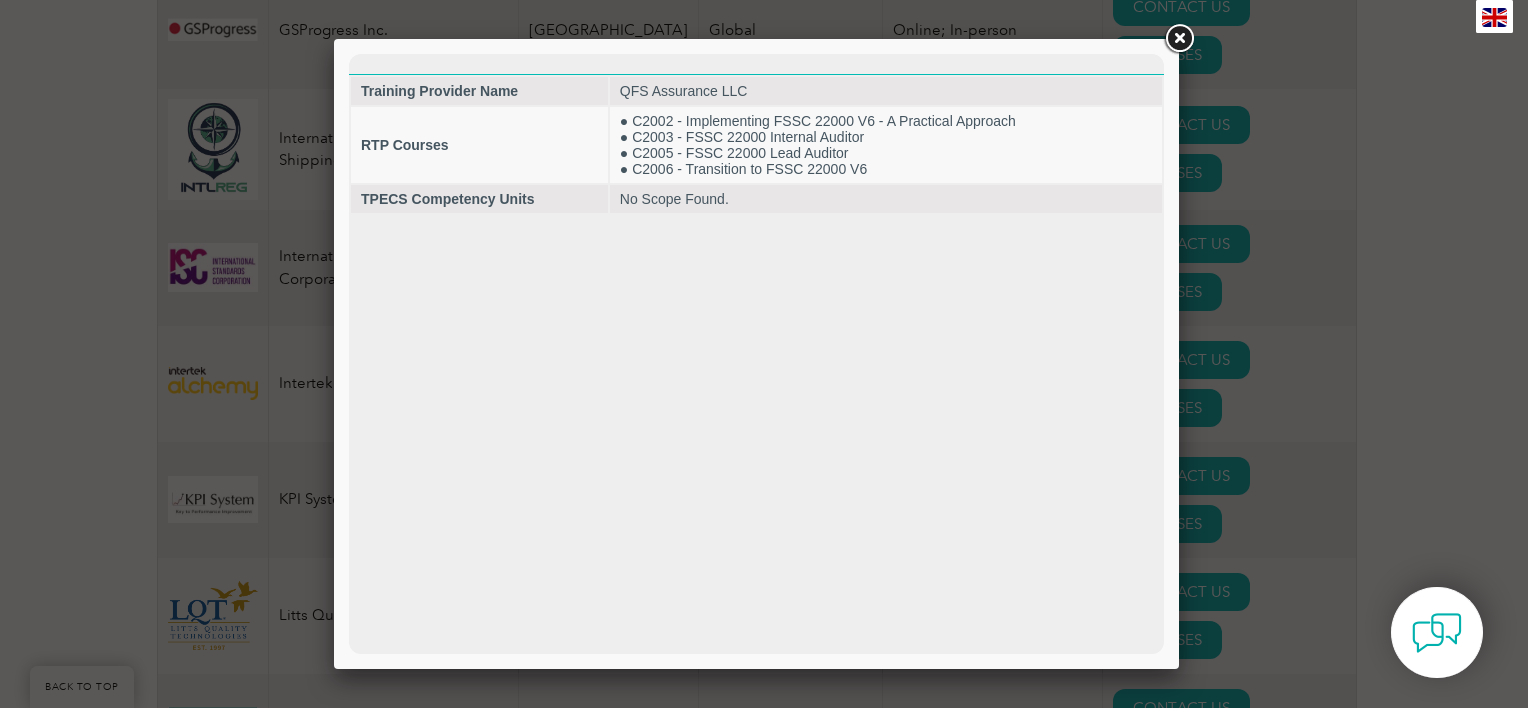click at bounding box center (1179, 39) 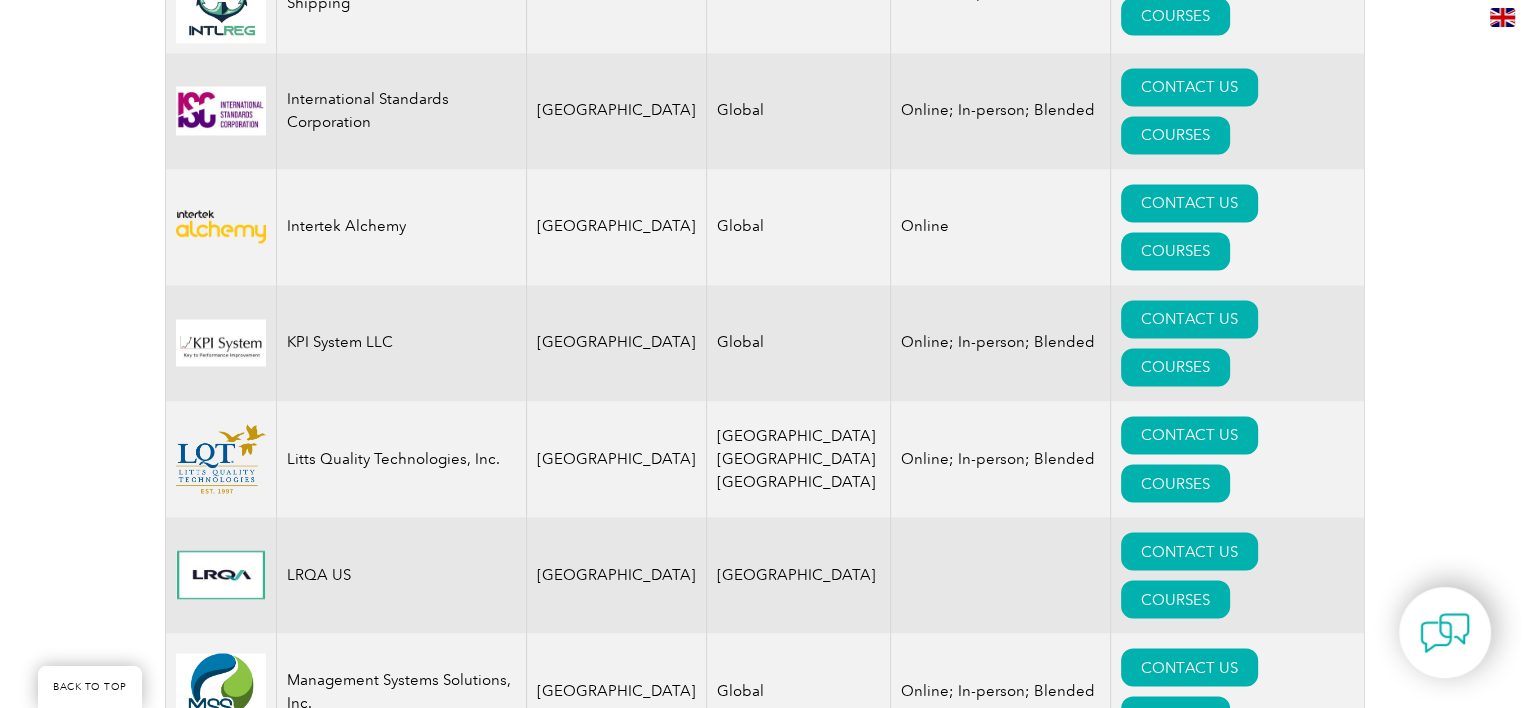 scroll, scrollTop: 3320, scrollLeft: 0, axis: vertical 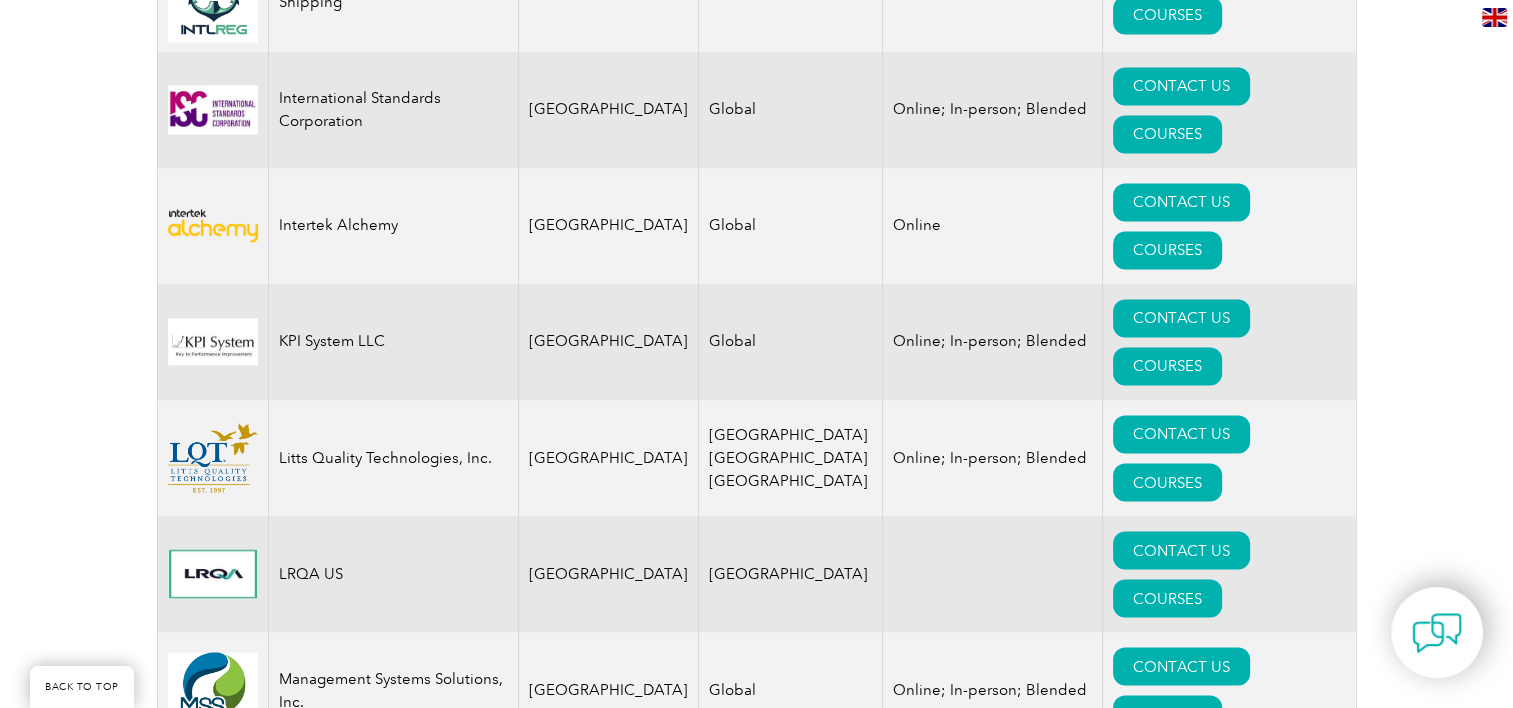 click on "COURSES" at bounding box center (1167, 1990) 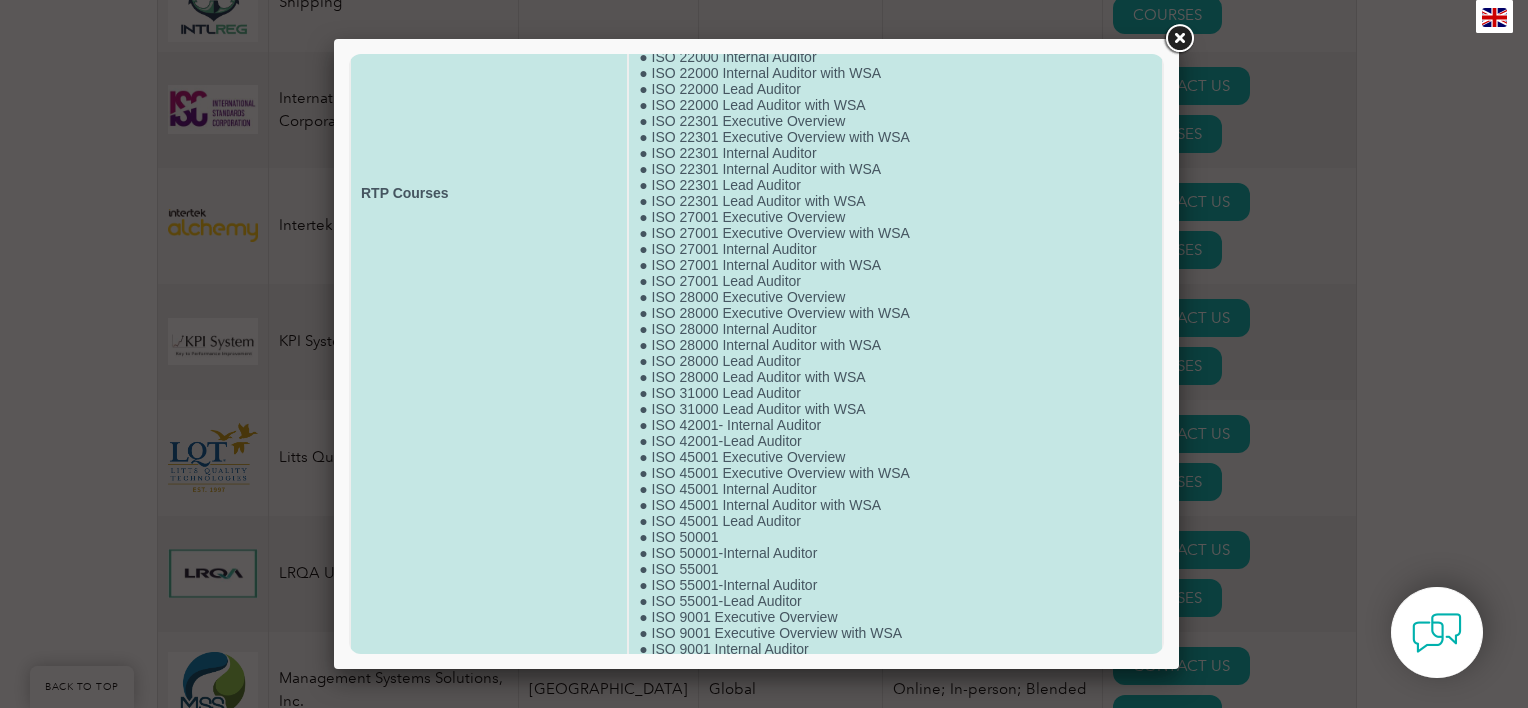 scroll, scrollTop: 455, scrollLeft: 0, axis: vertical 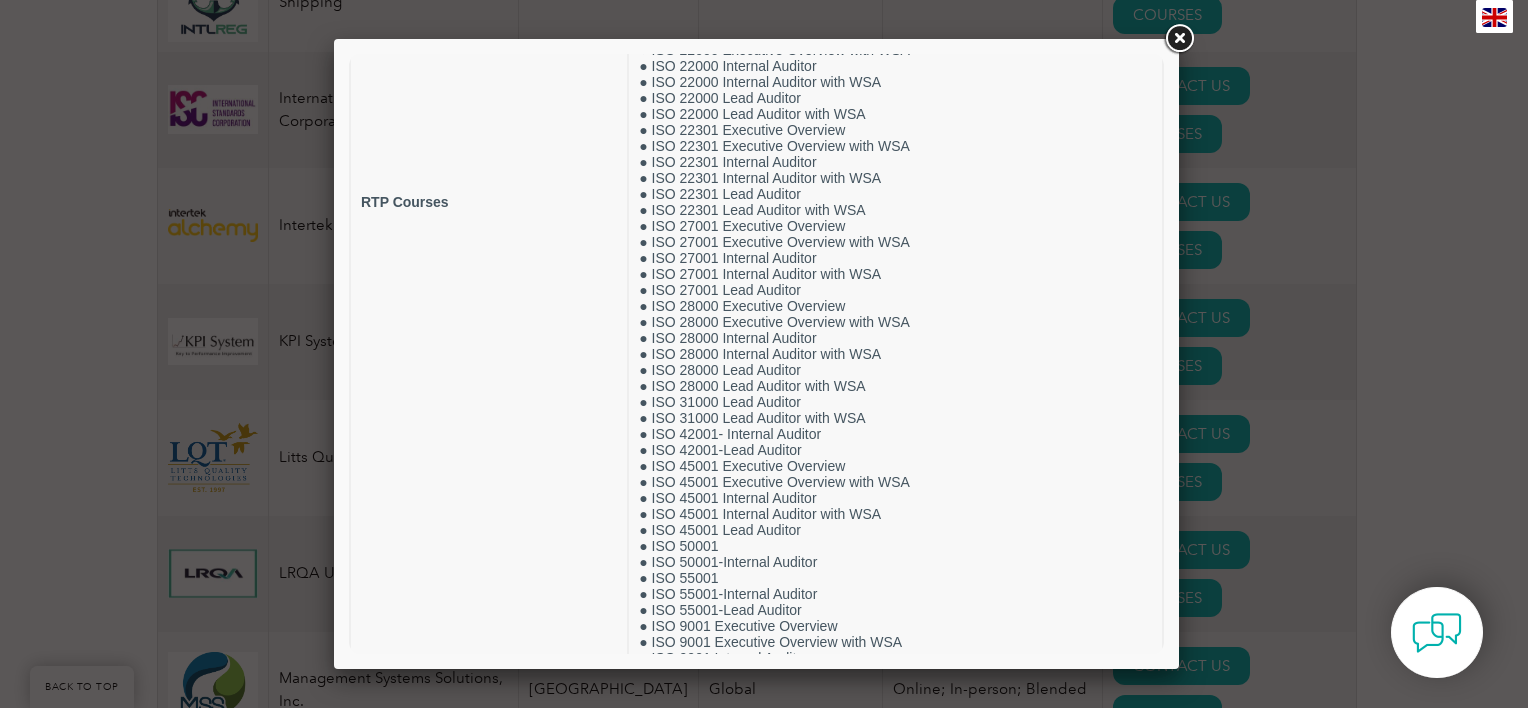 click at bounding box center (1179, 39) 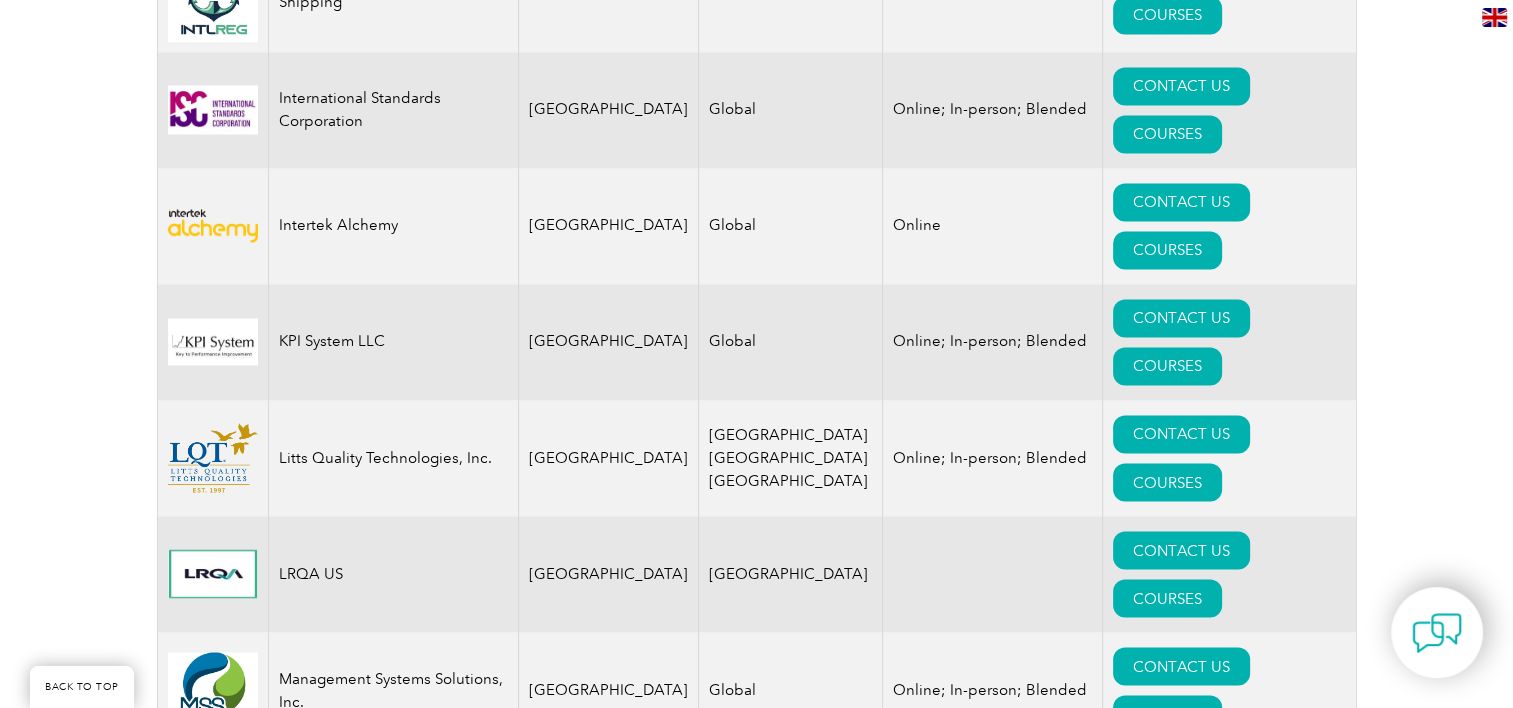 click on "COURSES" at bounding box center [1167, 1990] 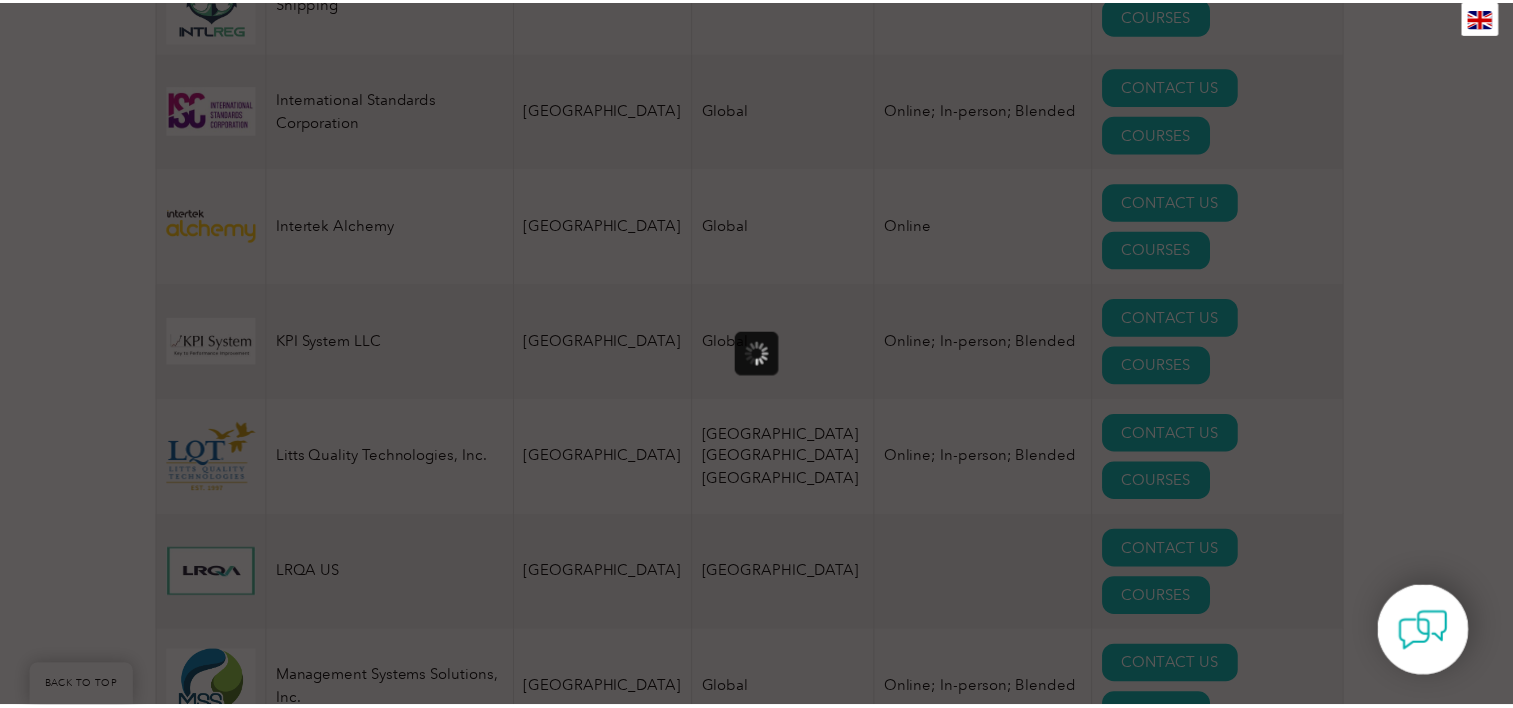 scroll, scrollTop: 0, scrollLeft: 0, axis: both 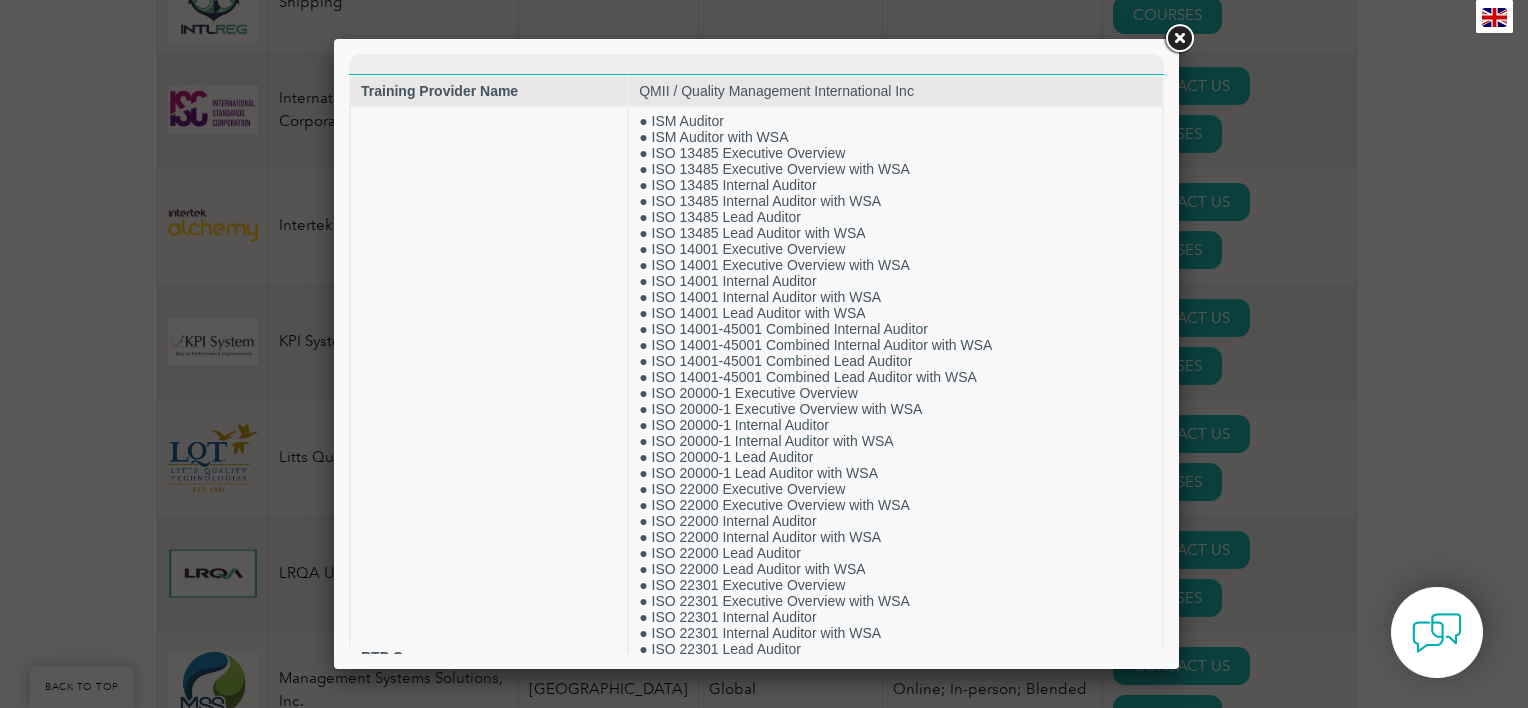 click at bounding box center [1179, 39] 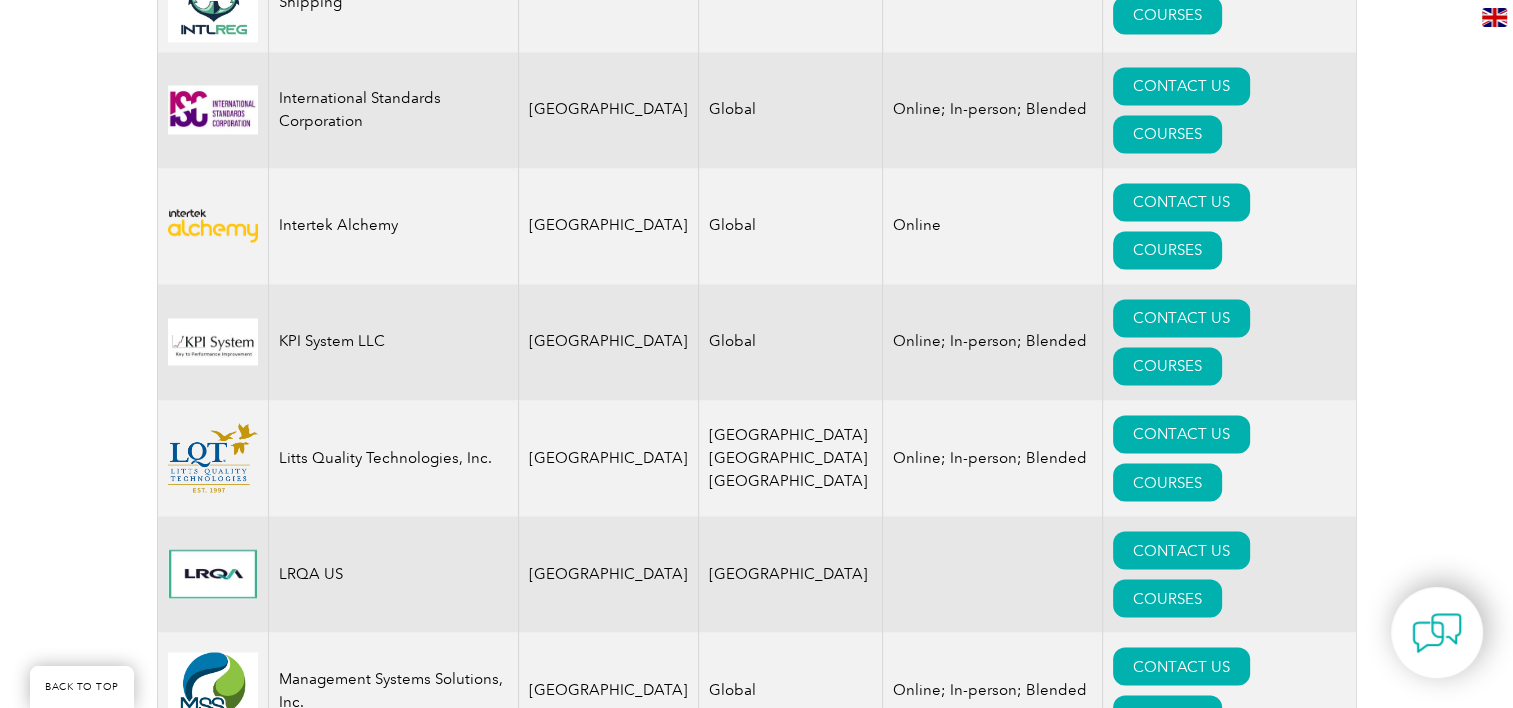 click at bounding box center [213, 2081] 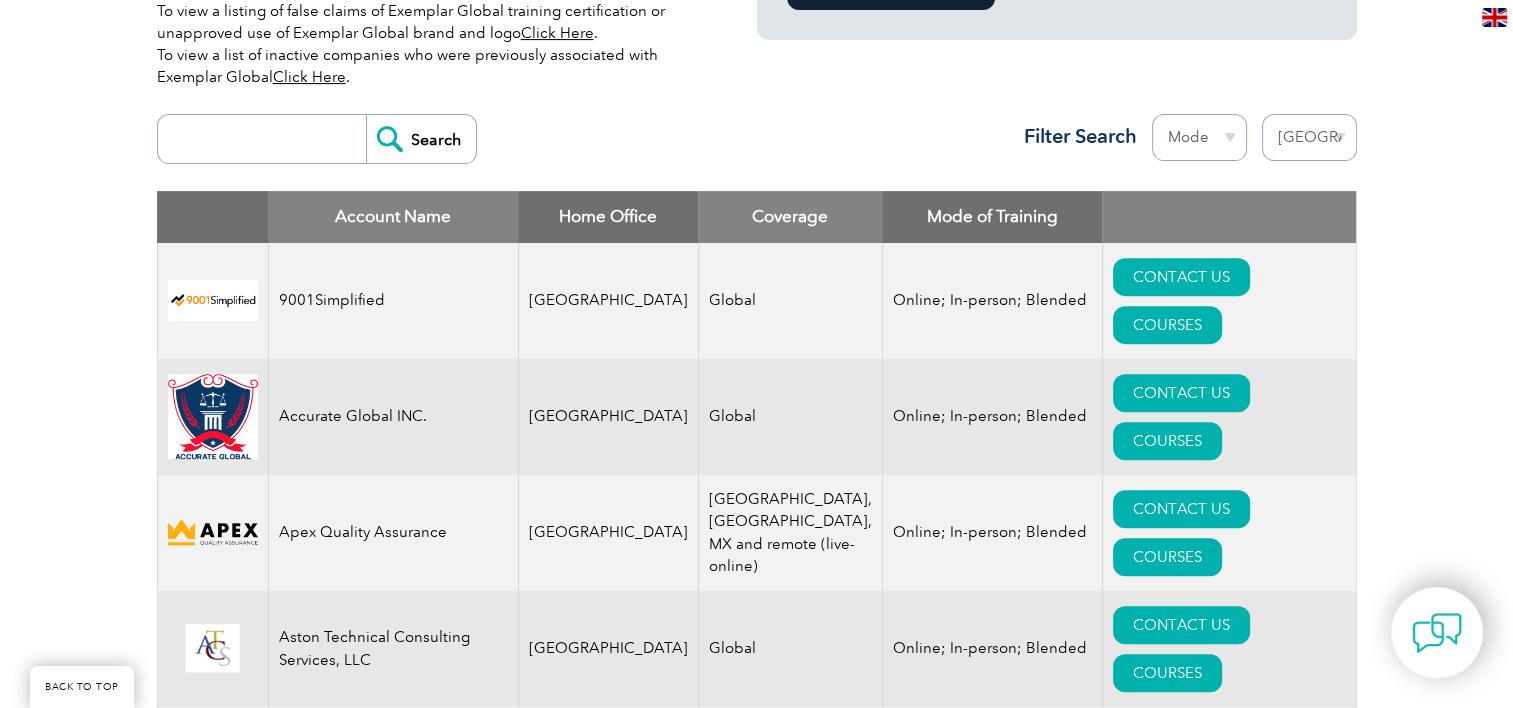 scroll, scrollTop: 683, scrollLeft: 0, axis: vertical 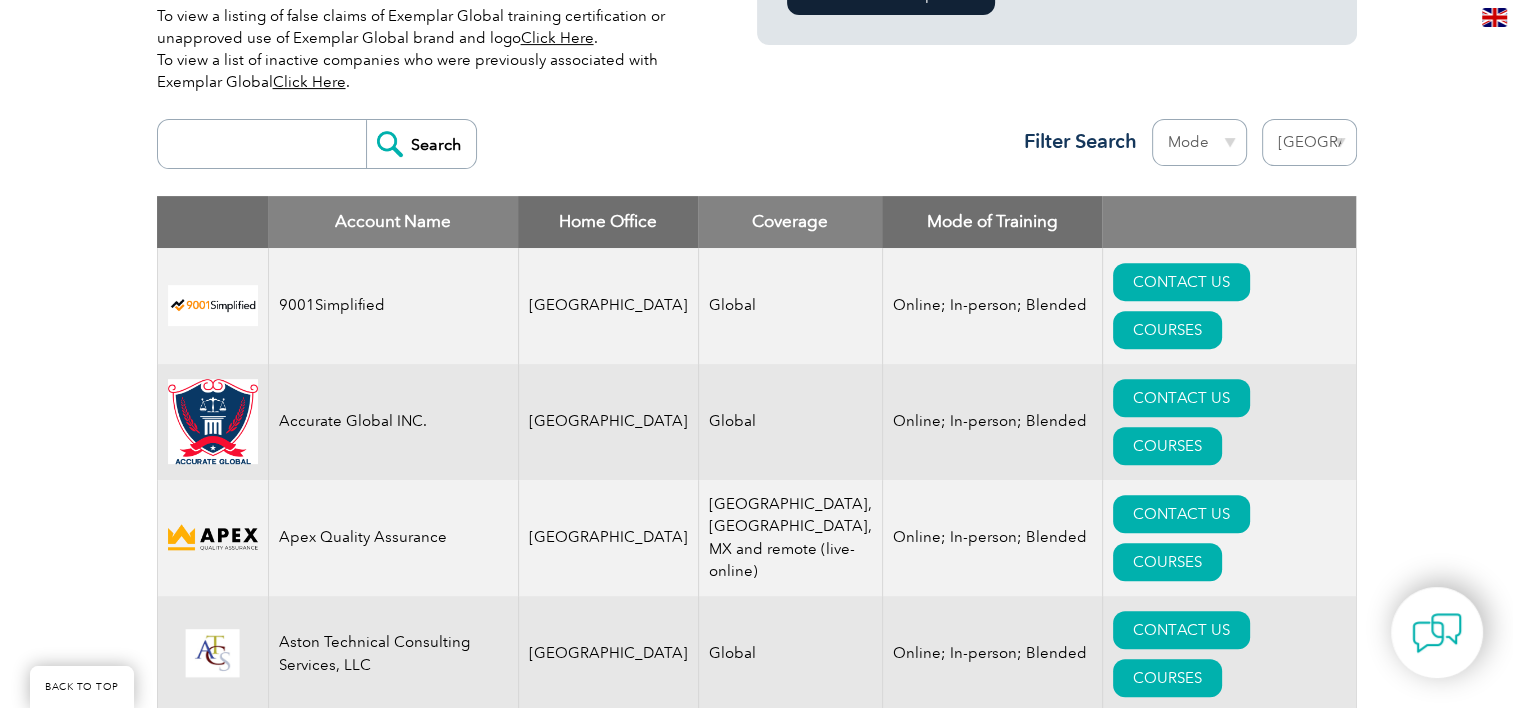 click on "Region   Australia   Bahrain   Bangladesh   Brazil   Canada   Colombia   Dominican Republic   Egypt   India   Indonesia   Iraq   Ireland   Jordan   Korea, Republic of   Malaysia   Malta   Mexico   Mongolia   Montenegro   Myanmar   Netherlands   New Zealand   Nigeria   Oman   Pakistan   Panama   Philippines   Portugal   Romania   Saudi Arabia   Serbia   Singapore   South Africa   Taiwan   Thailand   Trinidad and Tobago   Tunisia   Turkey   United Arab Emirates   United Kingdom   United States" at bounding box center [1309, 142] 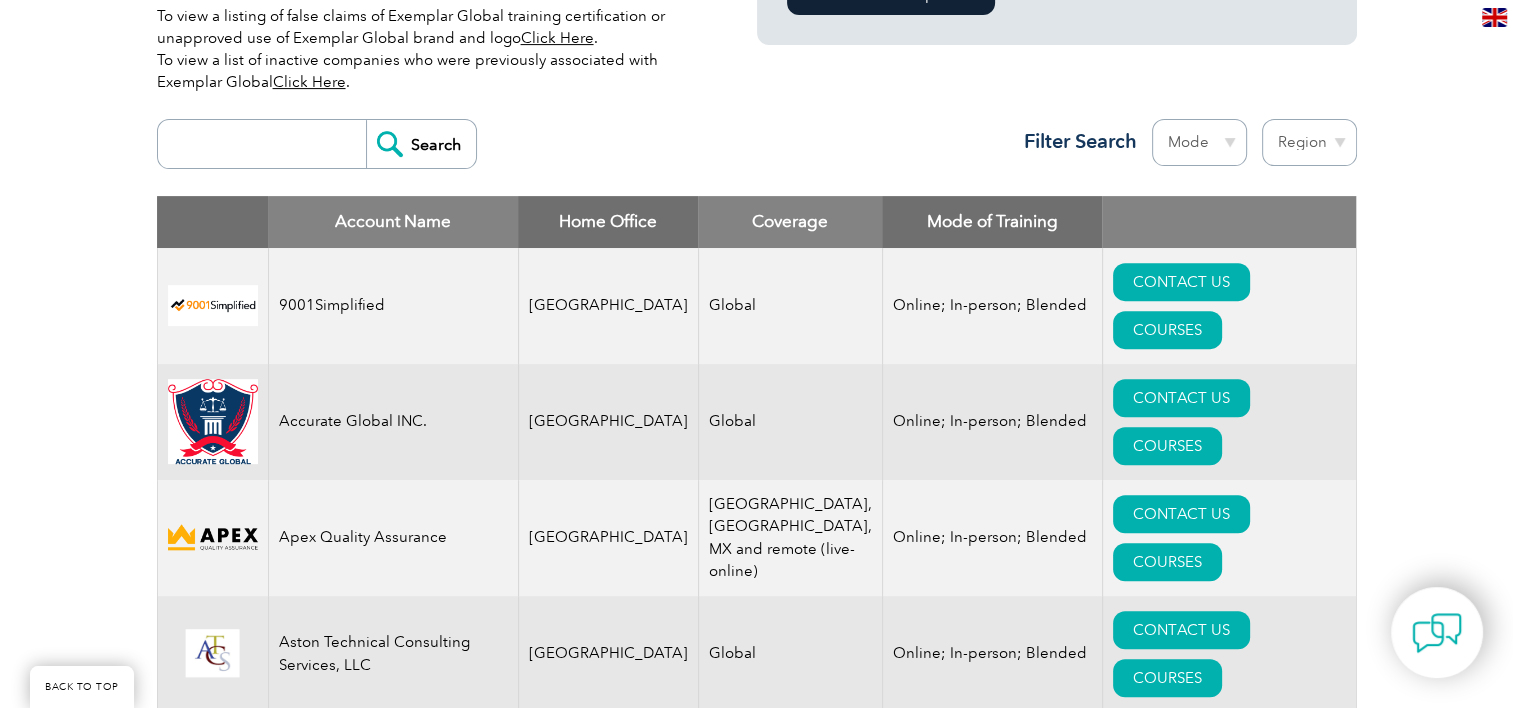 click on "Region   Australia   Bahrain   Bangladesh   Brazil   Canada   Colombia   Dominican Republic   Egypt   India   Indonesia   Iraq   Ireland   Jordan   Korea, Republic of   Malaysia   Malta   Mexico   Mongolia   Montenegro   Myanmar   Netherlands   New Zealand   Nigeria   Oman   Pakistan   Panama   Philippines   Portugal   Romania   Saudi Arabia   Serbia   Singapore   South Africa   Taiwan   Thailand   Trinidad and Tobago   Tunisia   Turkey   United Arab Emirates   United Kingdom   United States" at bounding box center (1309, 142) 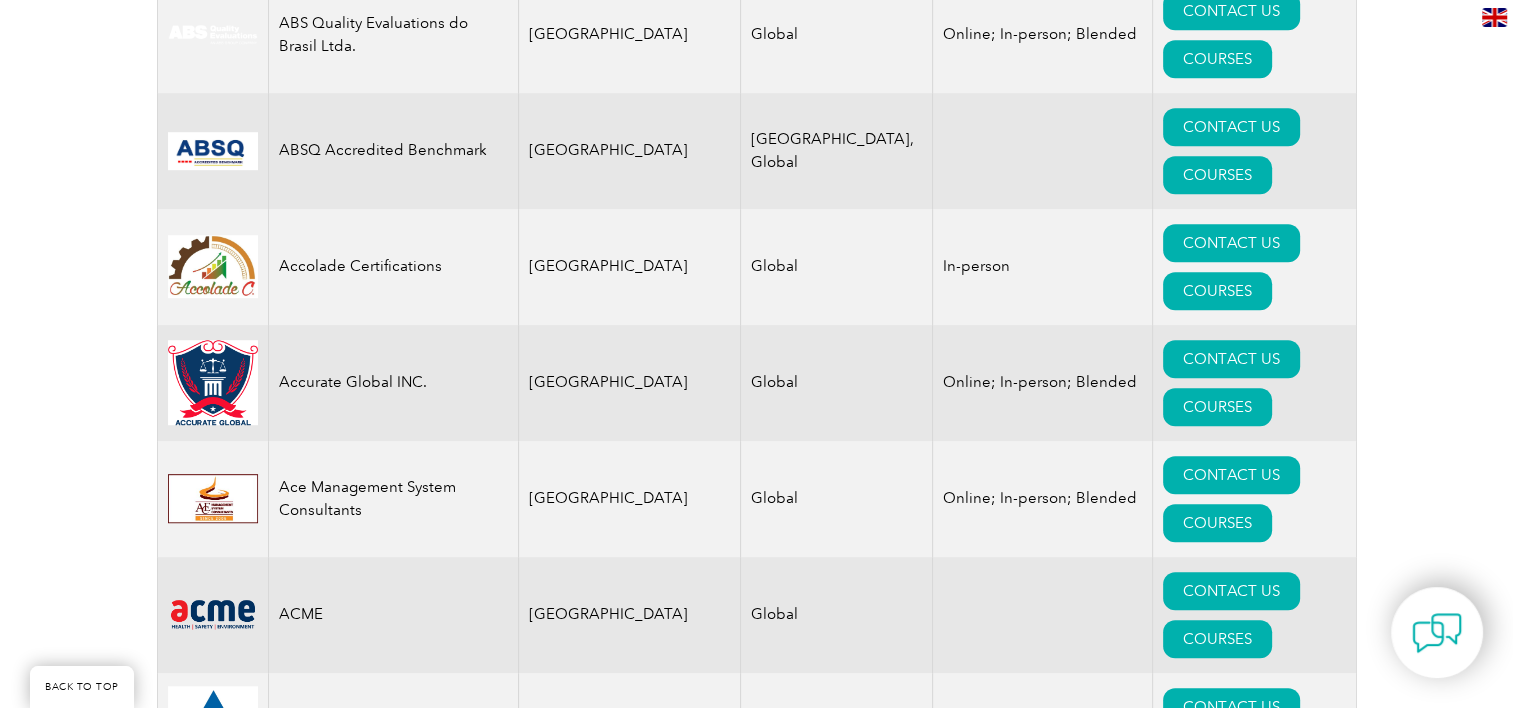 scroll, scrollTop: 1202, scrollLeft: 0, axis: vertical 